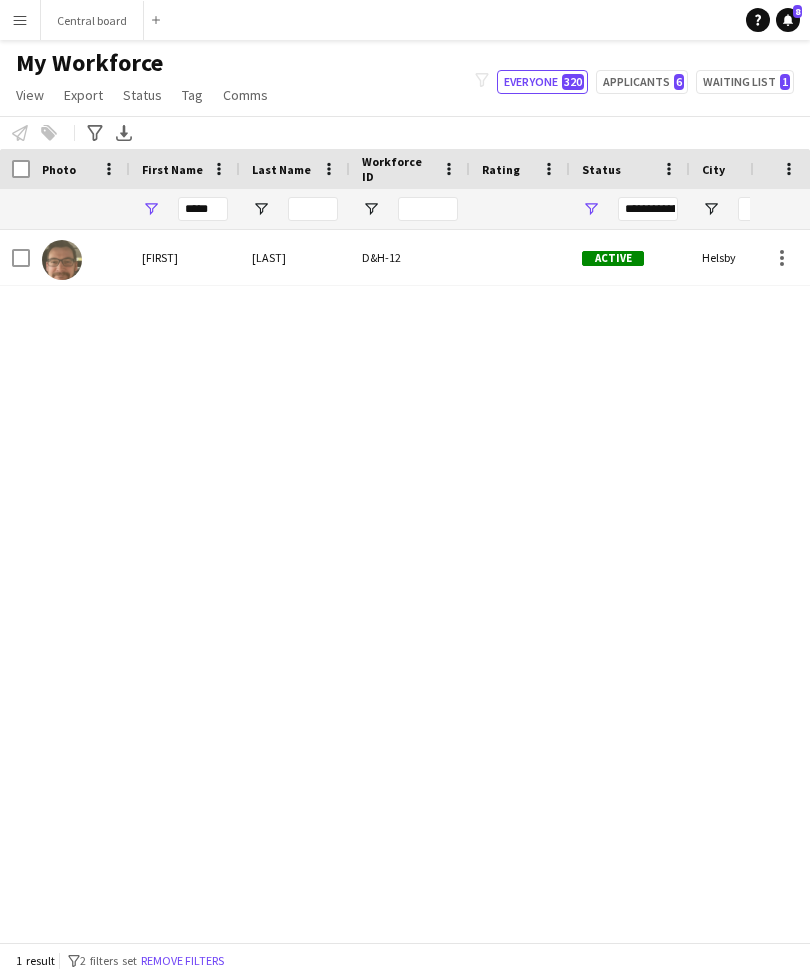 scroll, scrollTop: 0, scrollLeft: 0, axis: both 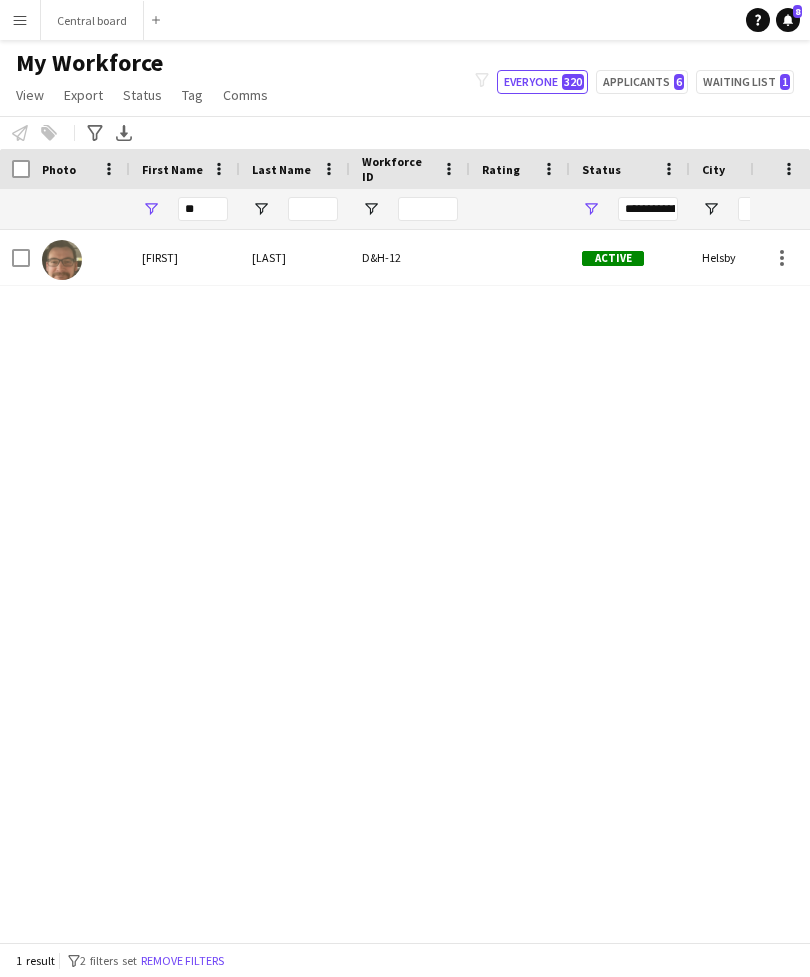 type on "*" 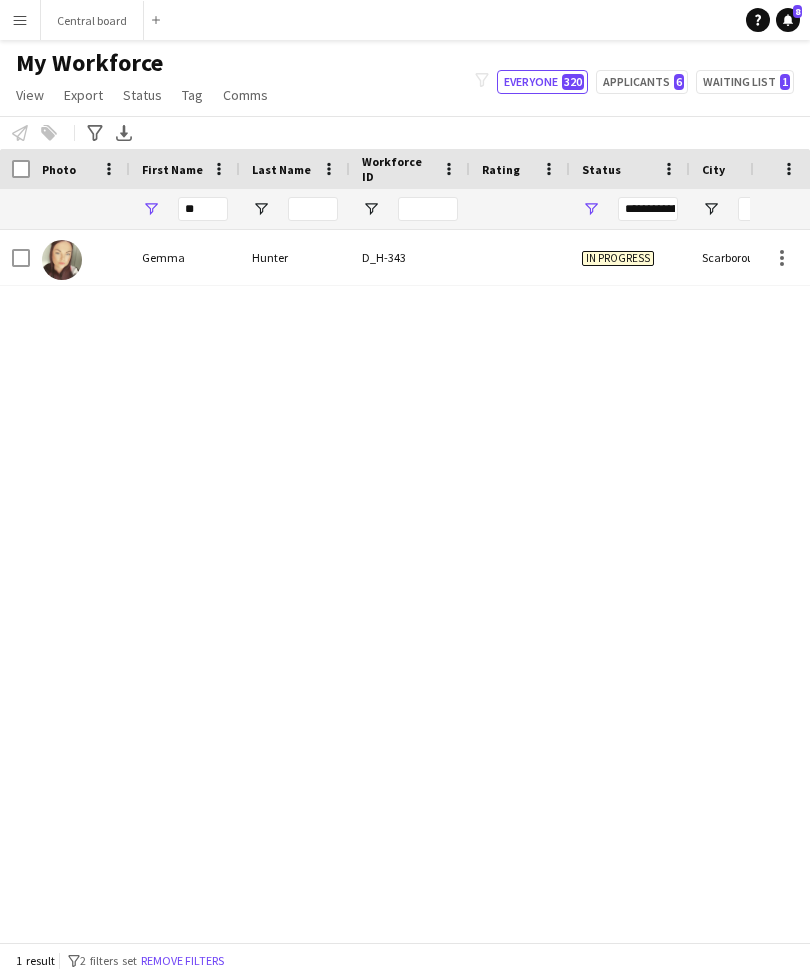 type on "*" 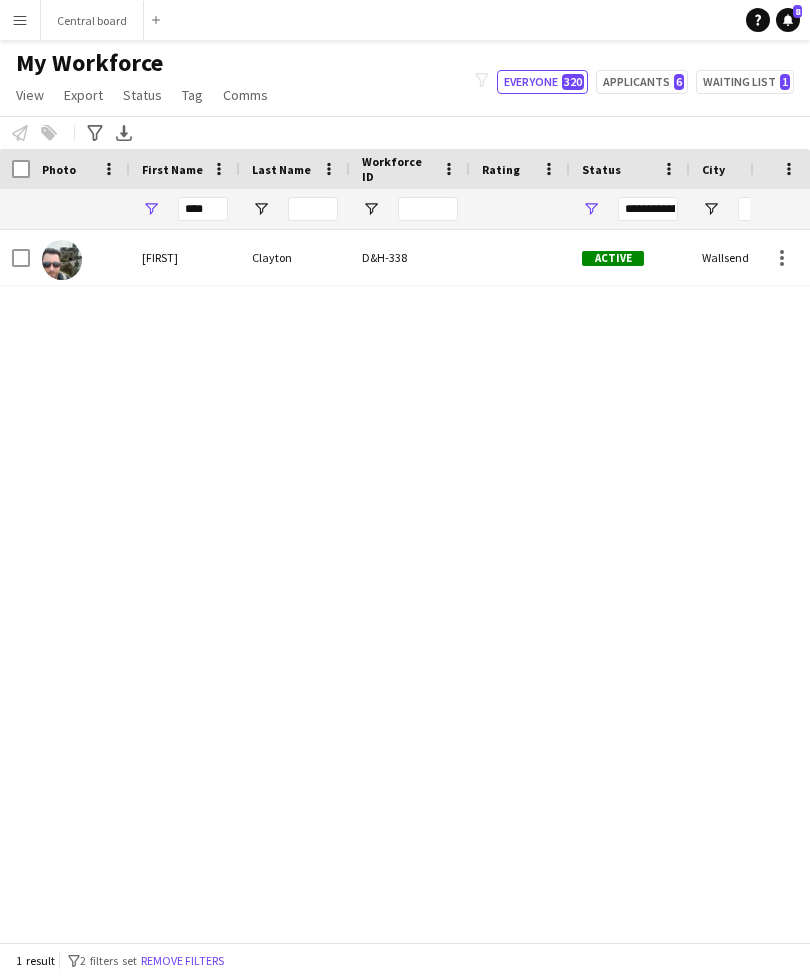 click on "Menu
Boards
Boards   Boards   All jobs   Status
Workforce
Workforce   My Workforce   Recruiting
Comms
Comms
Pay
Pay   Approvals
Platform Settings
Platform Settings   Your settings
Training Academy
Training Academy
Knowledge Base
Knowledge Base
Product Updates
Product Updates   Log Out   Privacy   Central board
Close
Add
Help
Notifications
8" at bounding box center [405, 20] 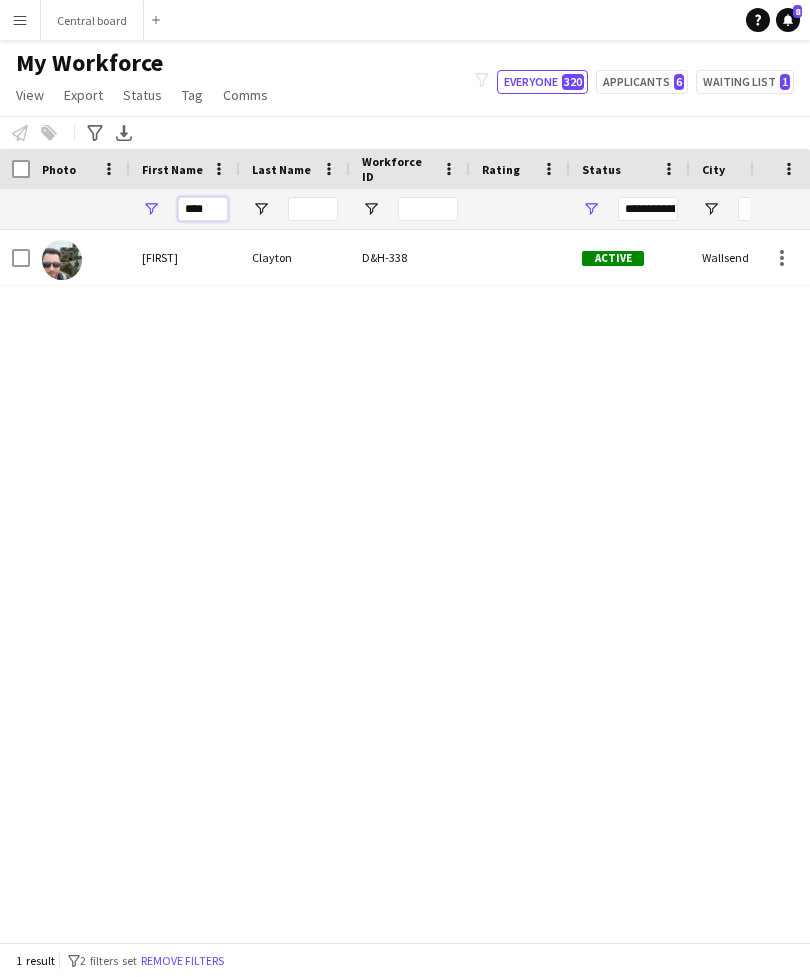 click on "****" at bounding box center (203, 209) 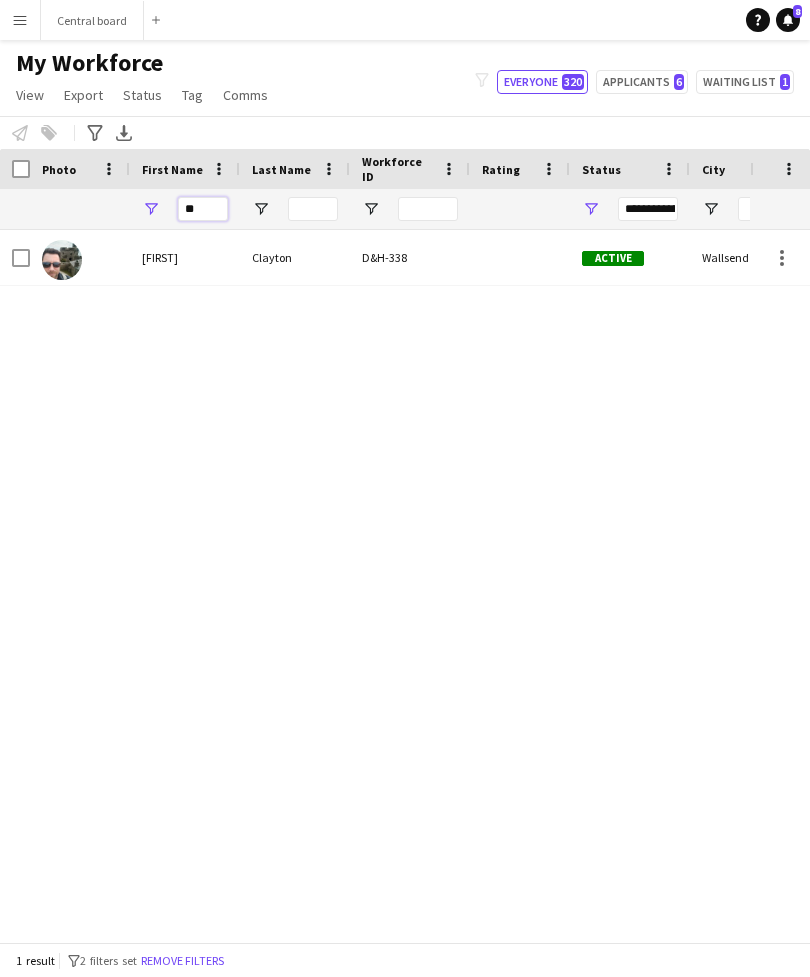 type on "*" 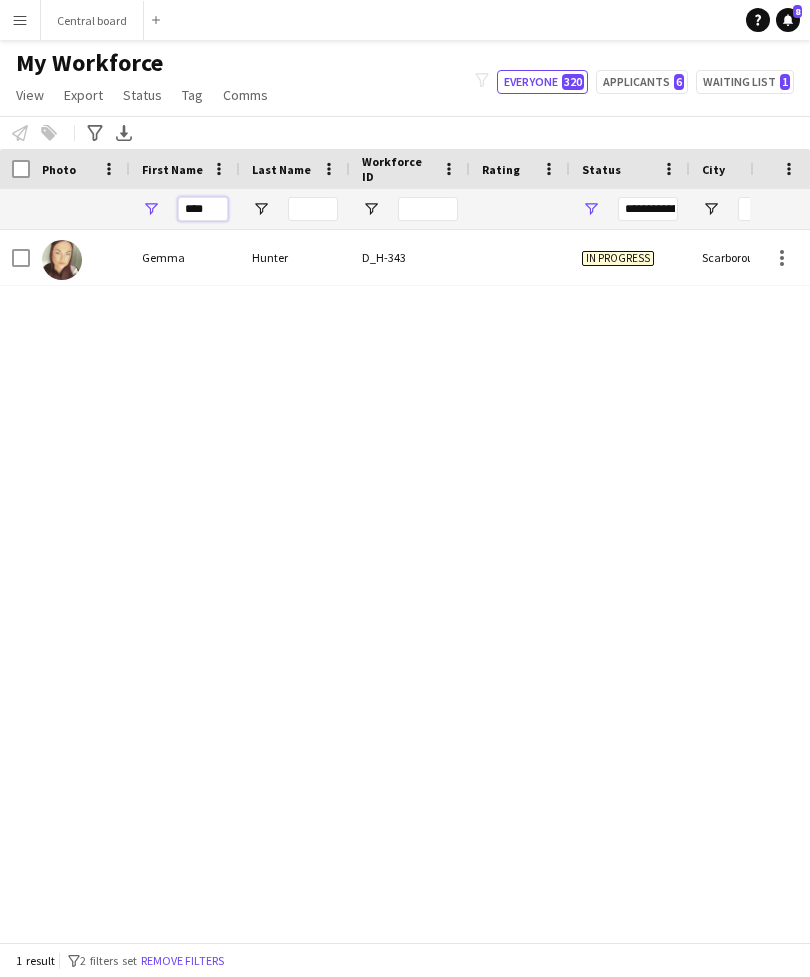 type on "****" 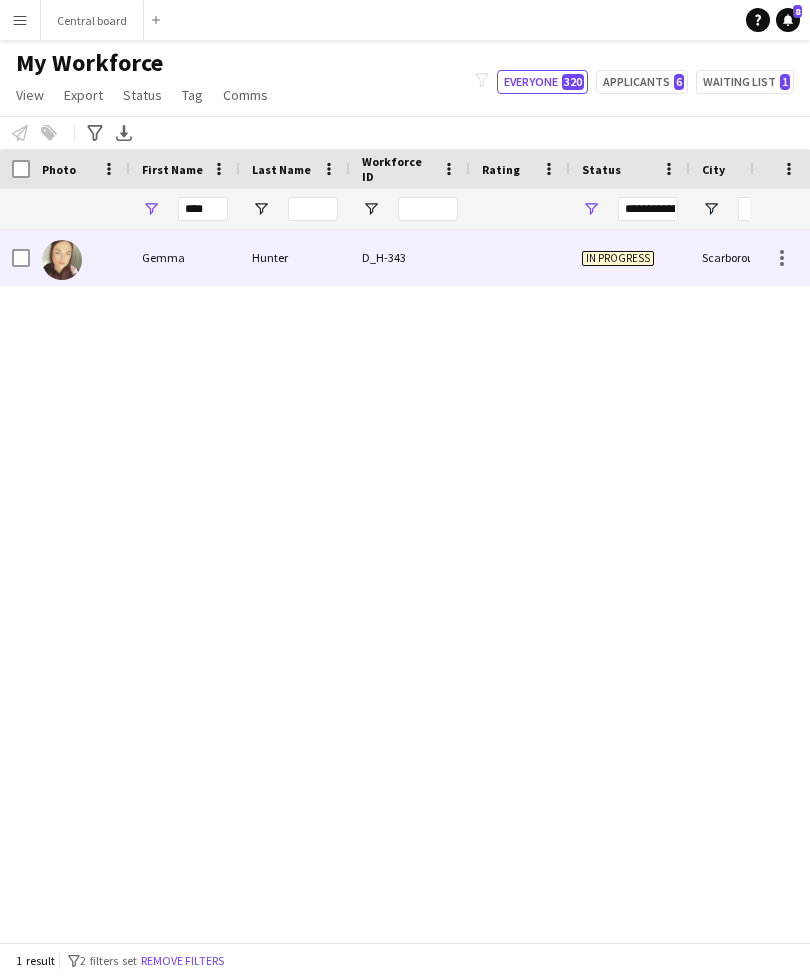 click at bounding box center [520, 257] 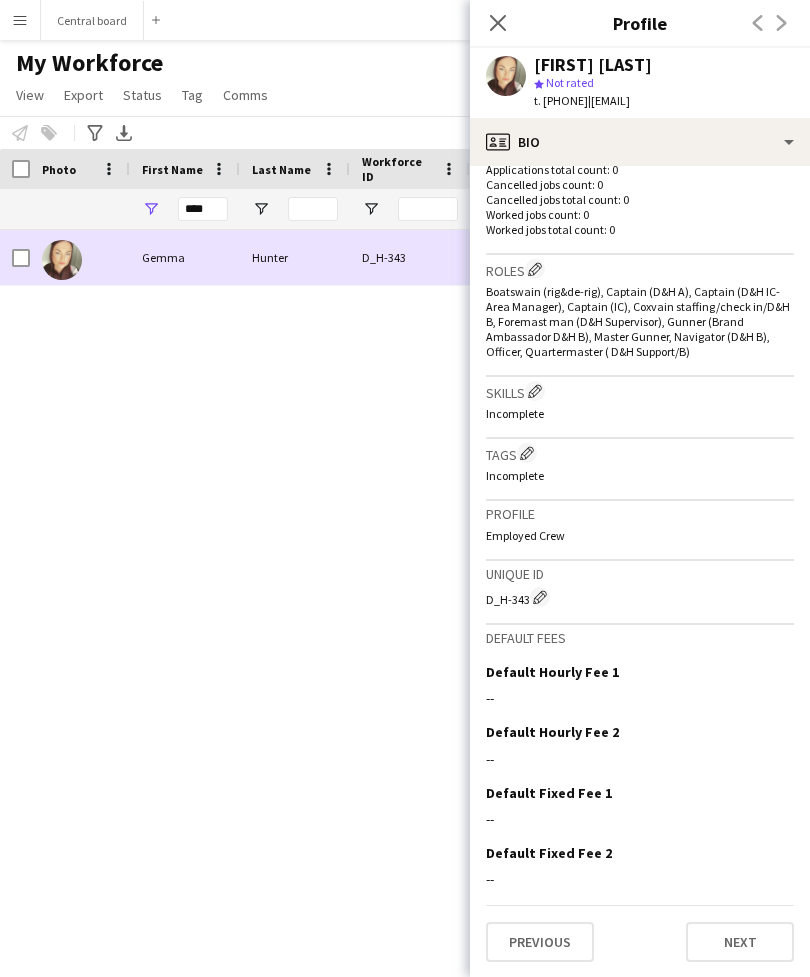 scroll, scrollTop: 520, scrollLeft: 0, axis: vertical 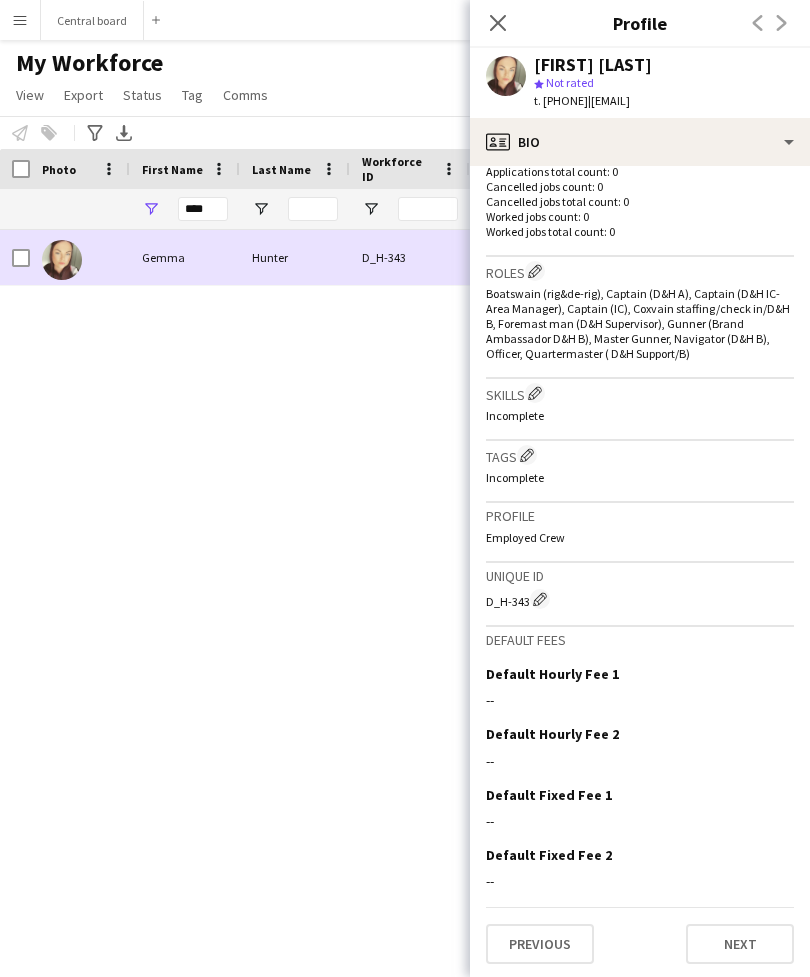 click on "Next" 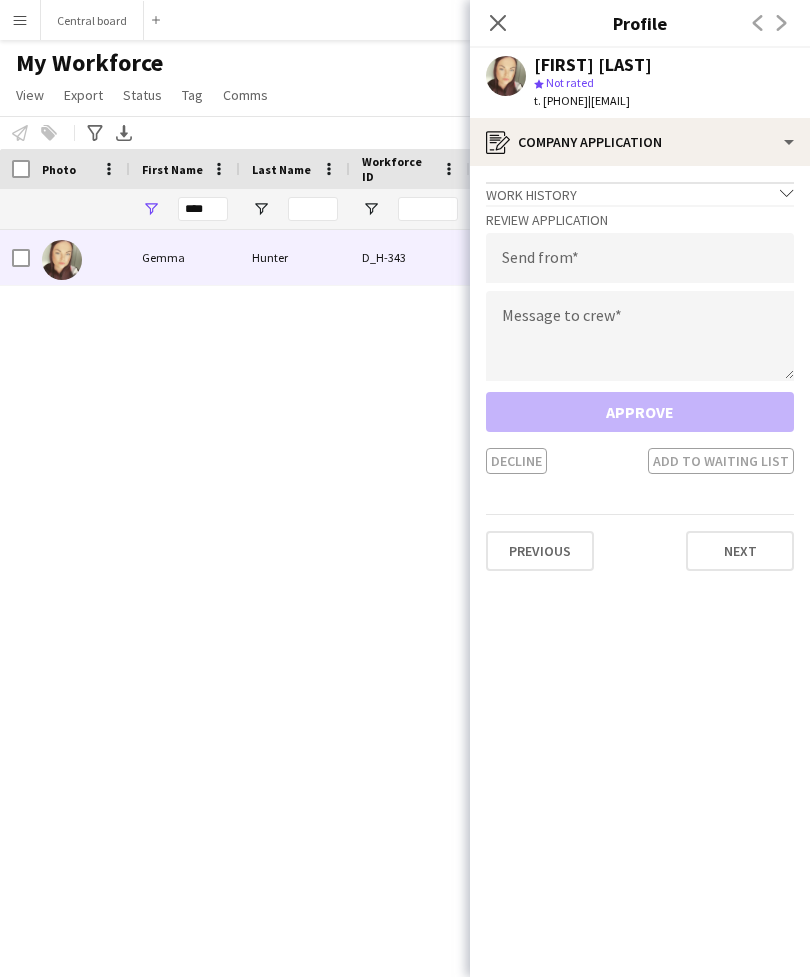 click on "Next" 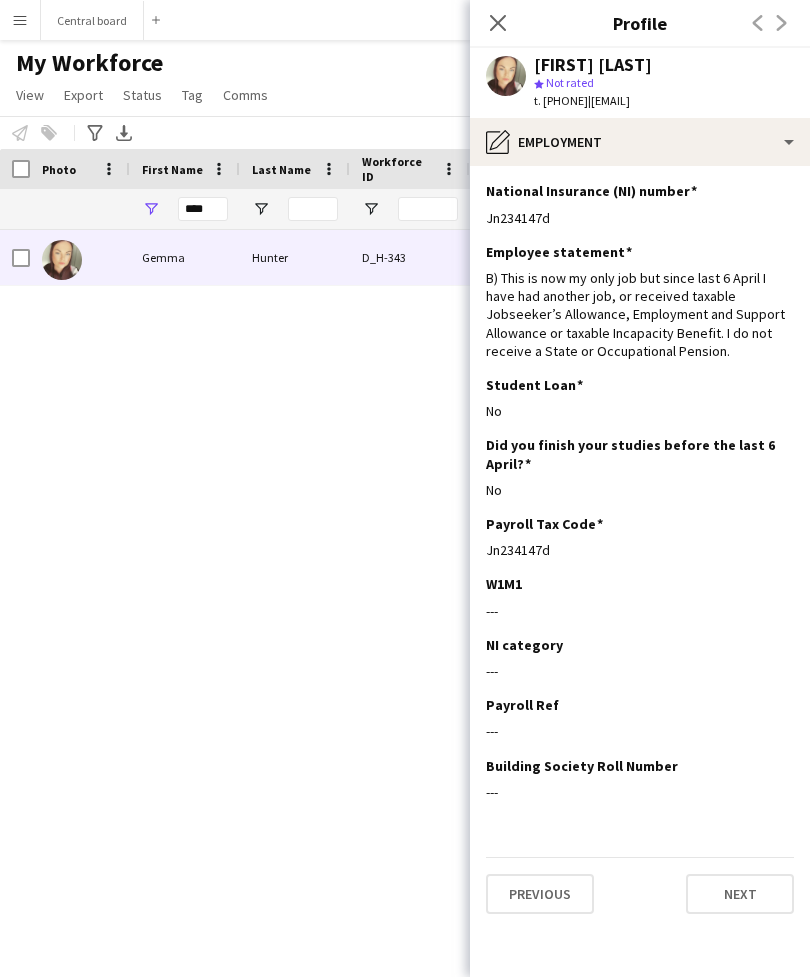 click on "Next" 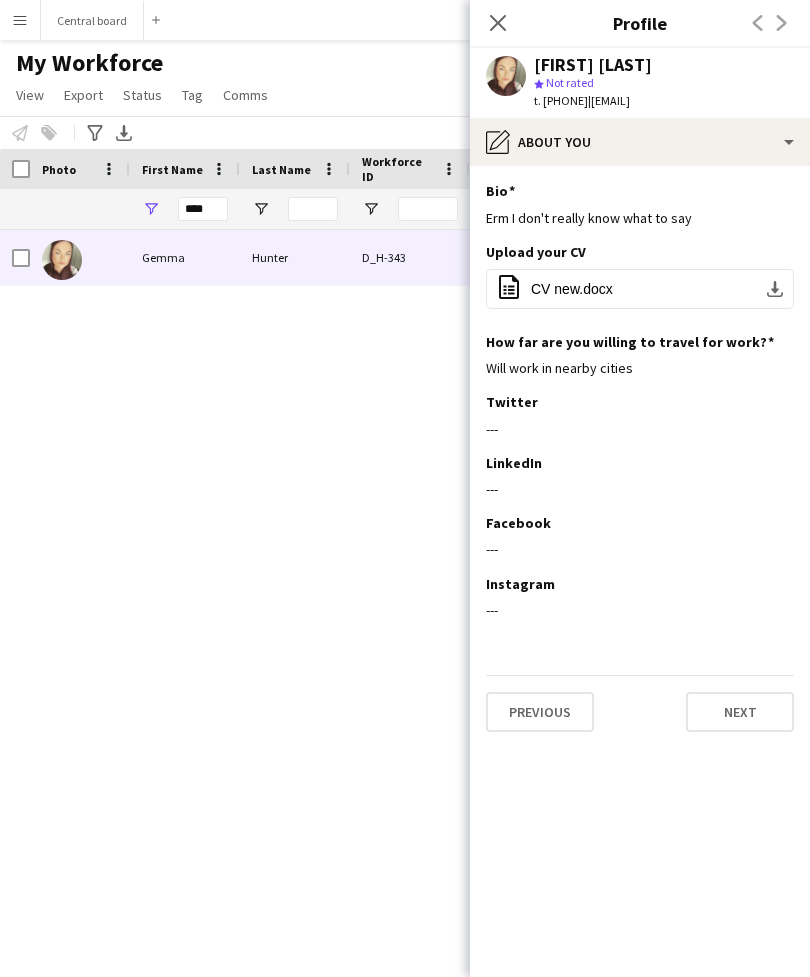 click on "Next" 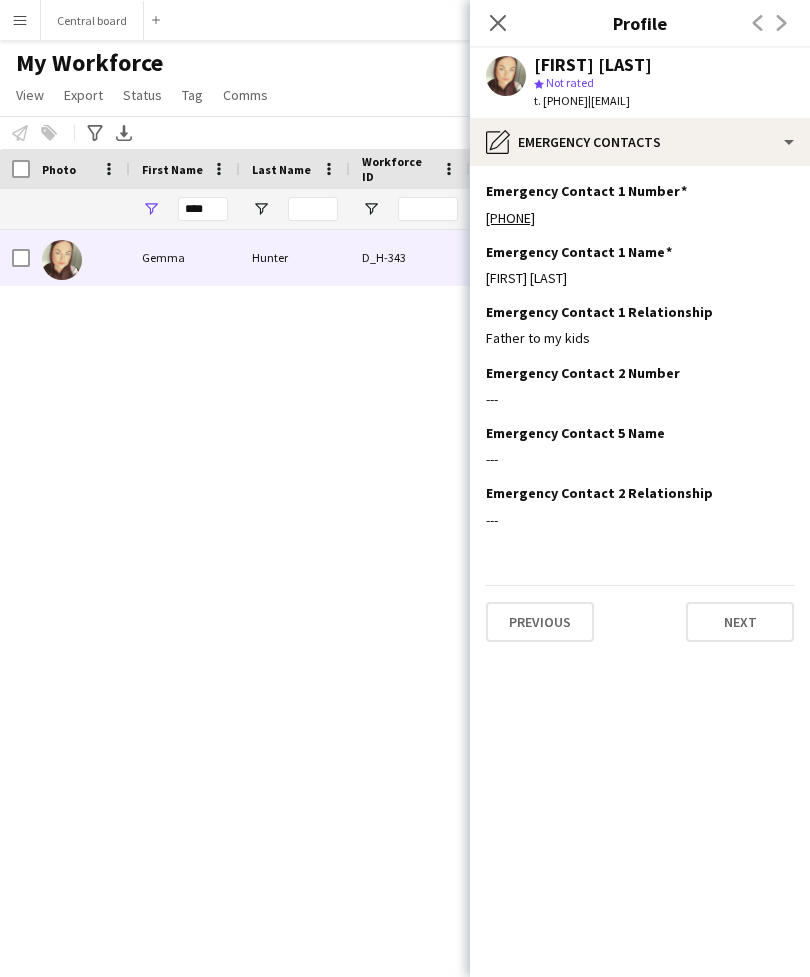 click on "Previous   Next" 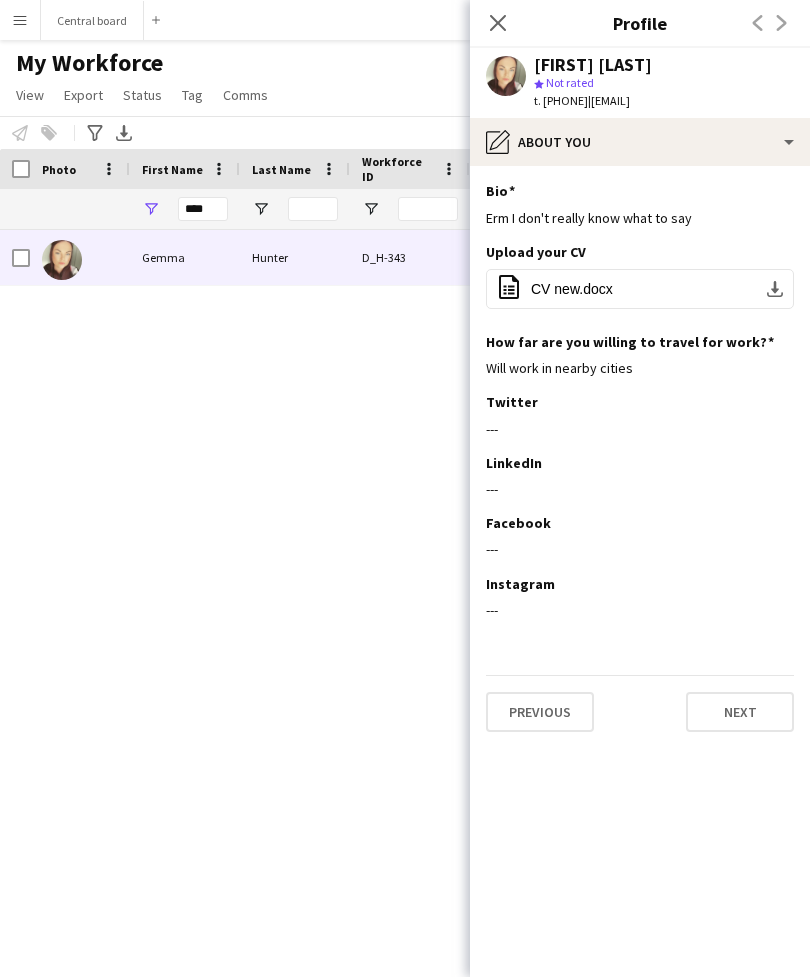 click on "Next" 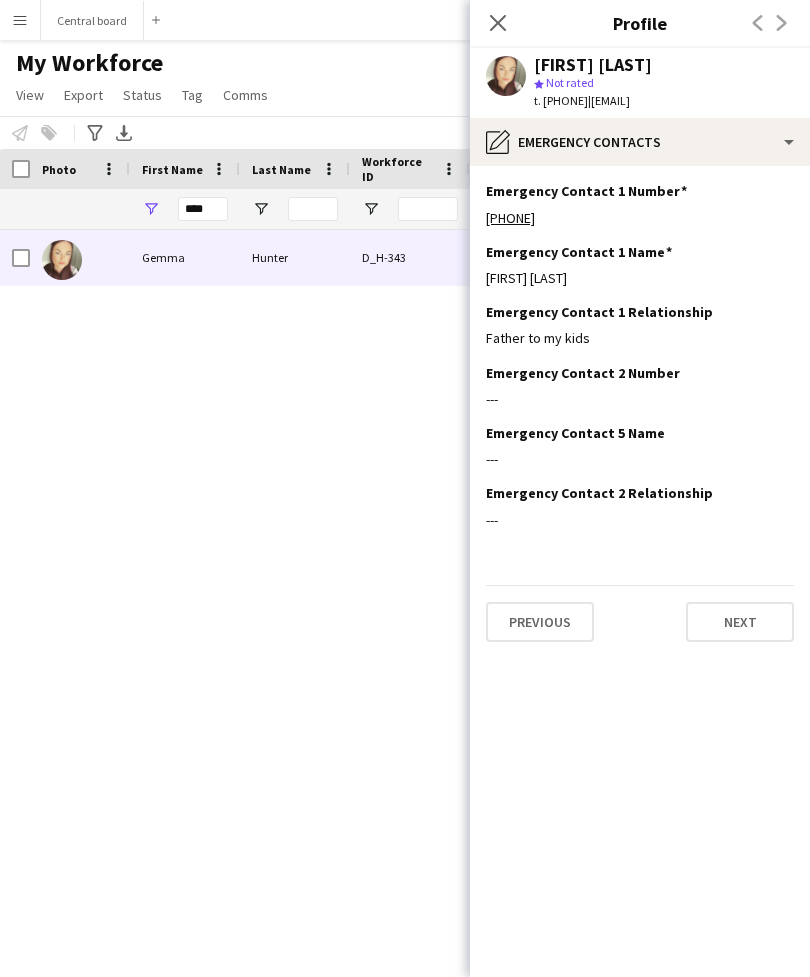 click on "Next" 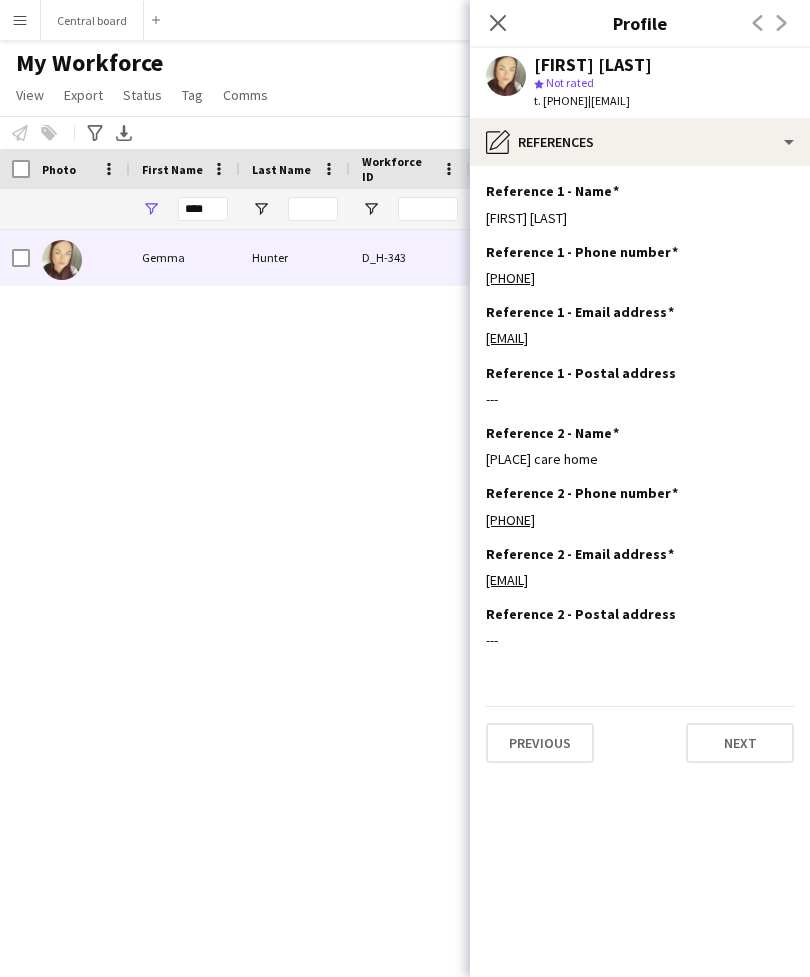 click on "Next" 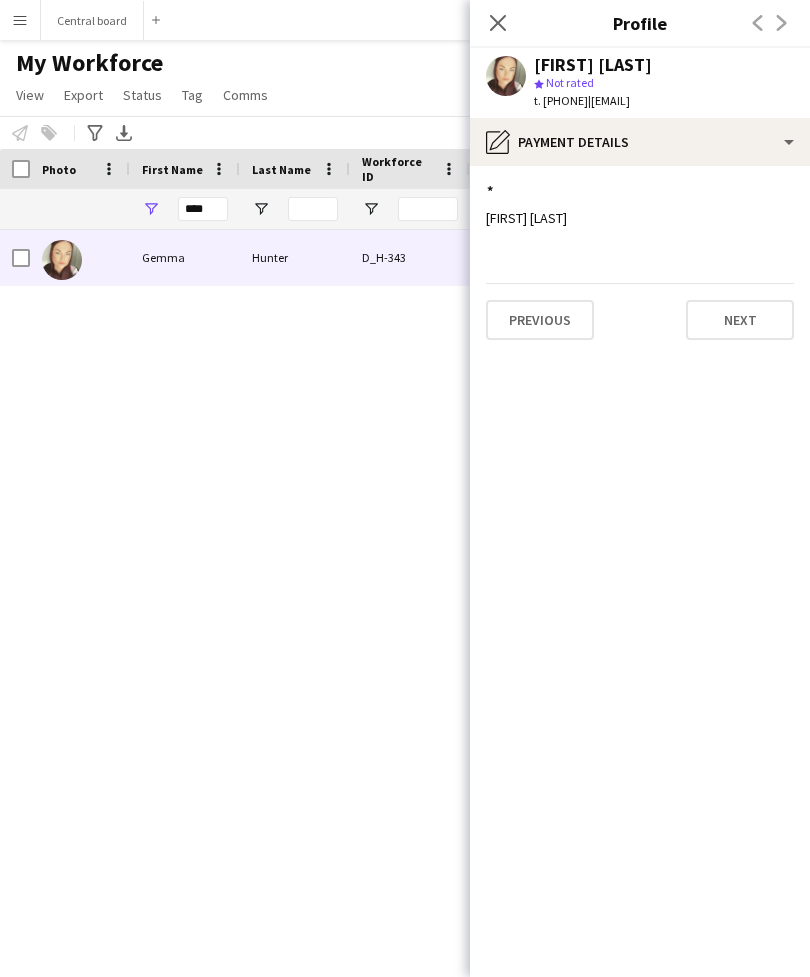 click on "Next" 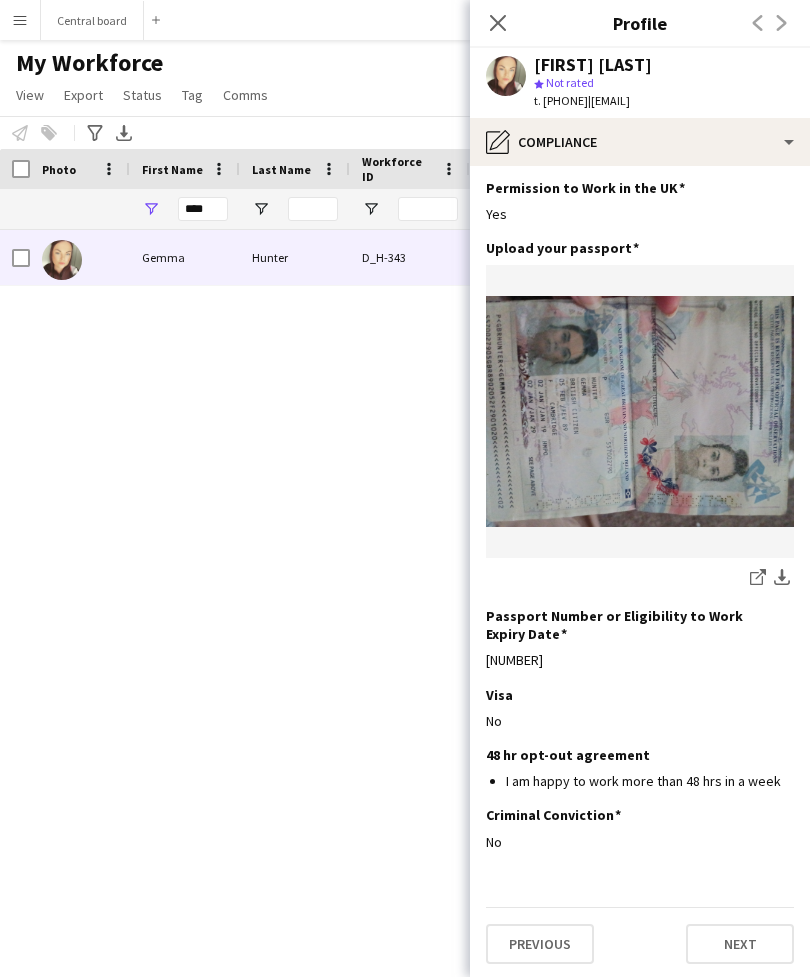 scroll, scrollTop: 63, scrollLeft: 0, axis: vertical 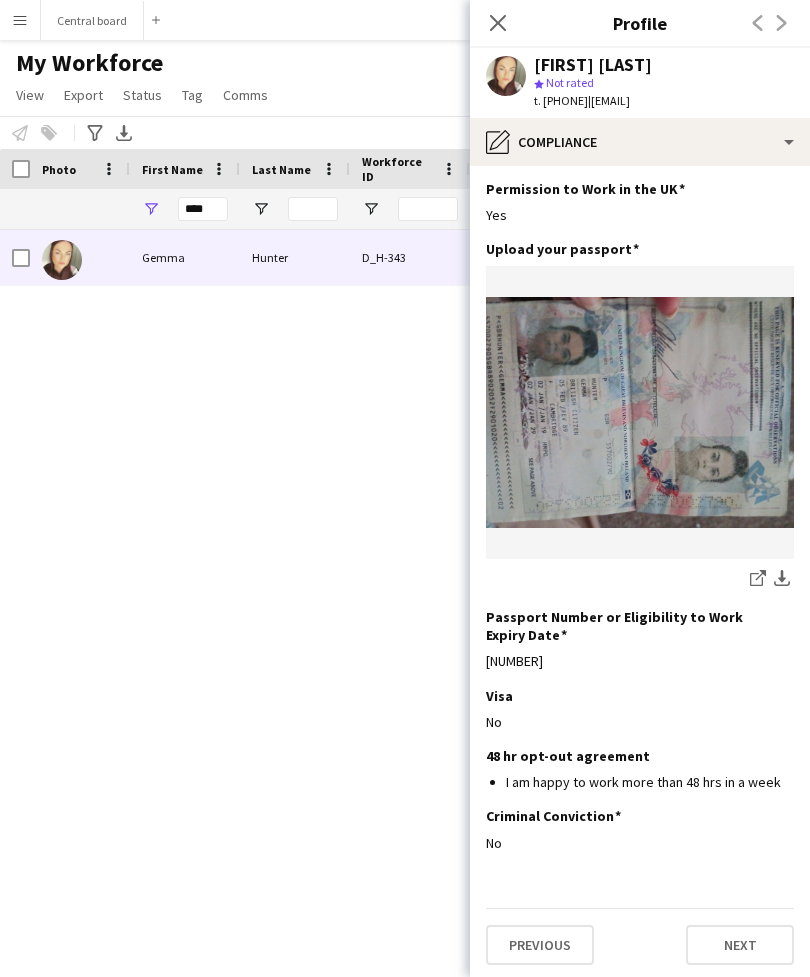 click on "Next" 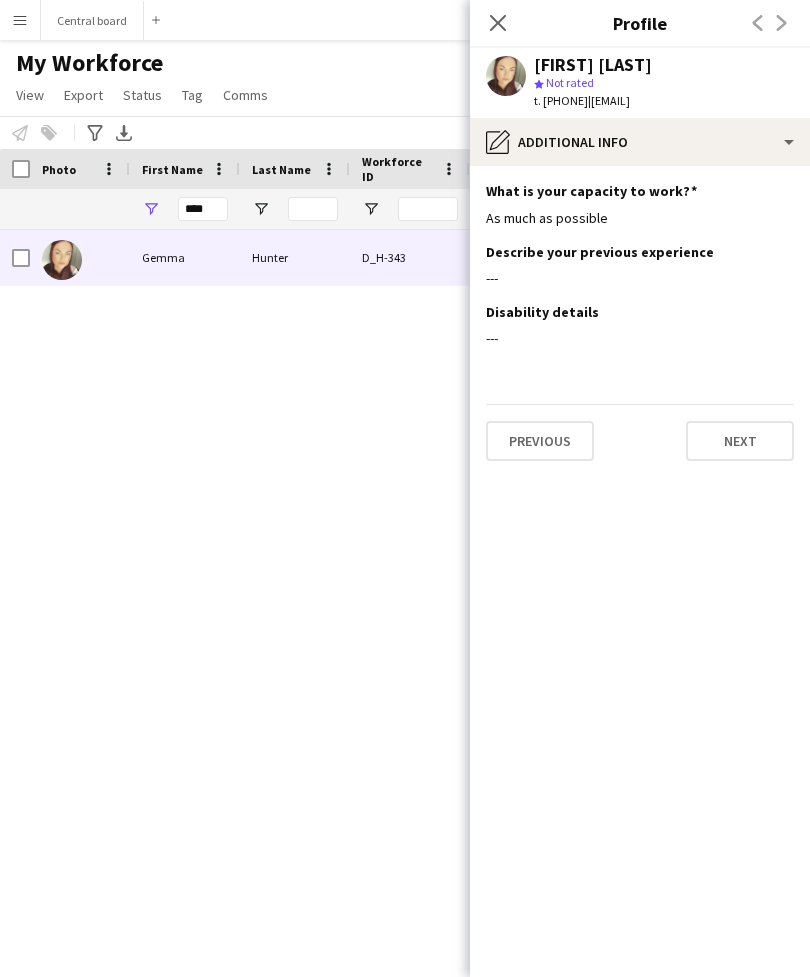 scroll, scrollTop: 0, scrollLeft: 0, axis: both 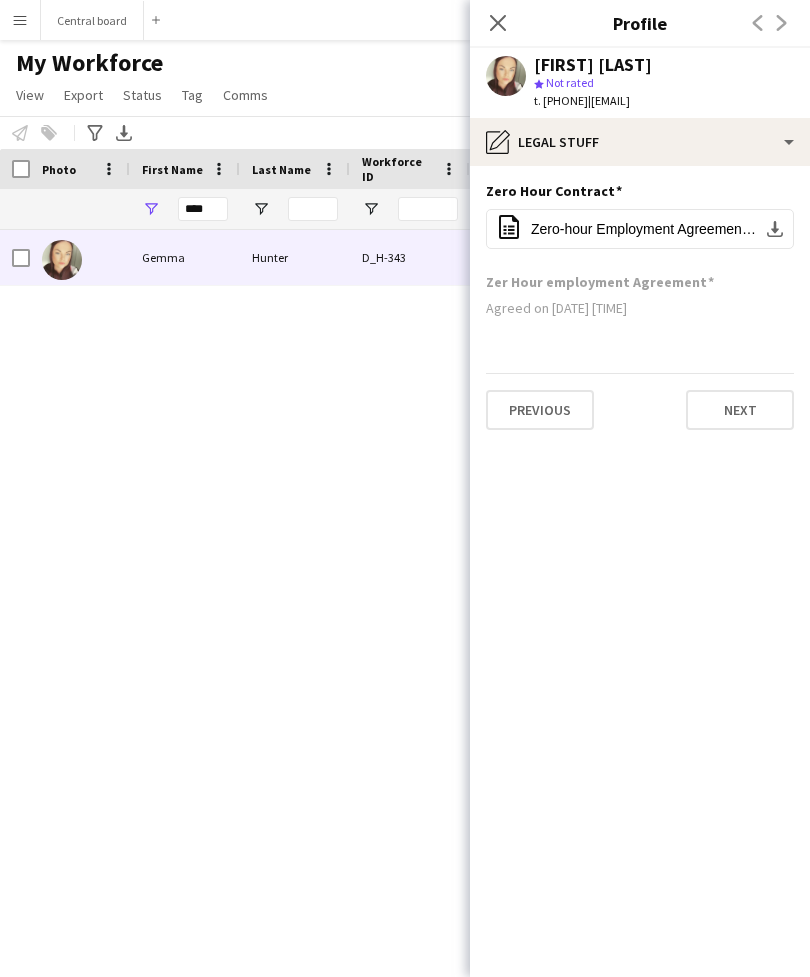 click on "Next" 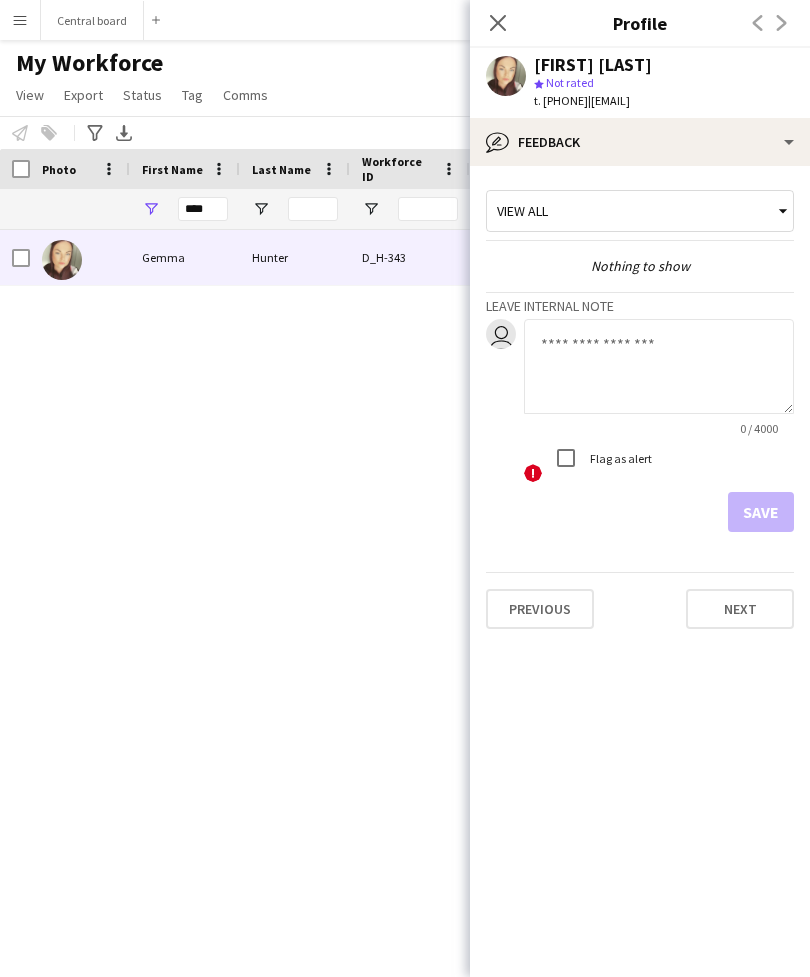 click on "Next" 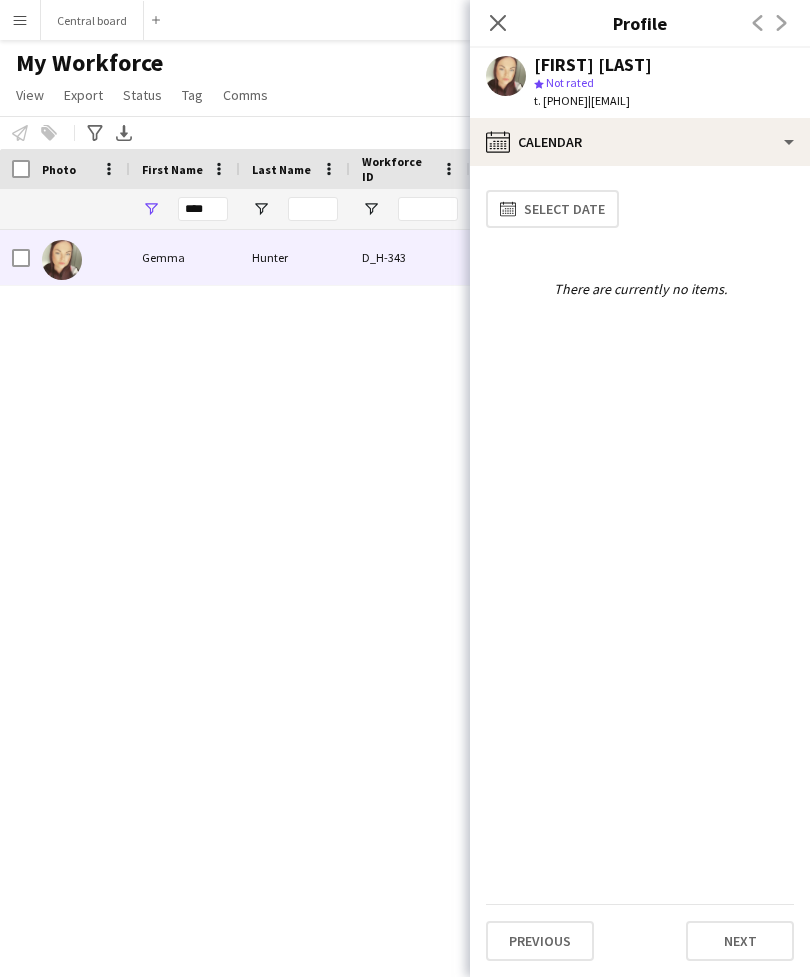 click on "Previous   Next" 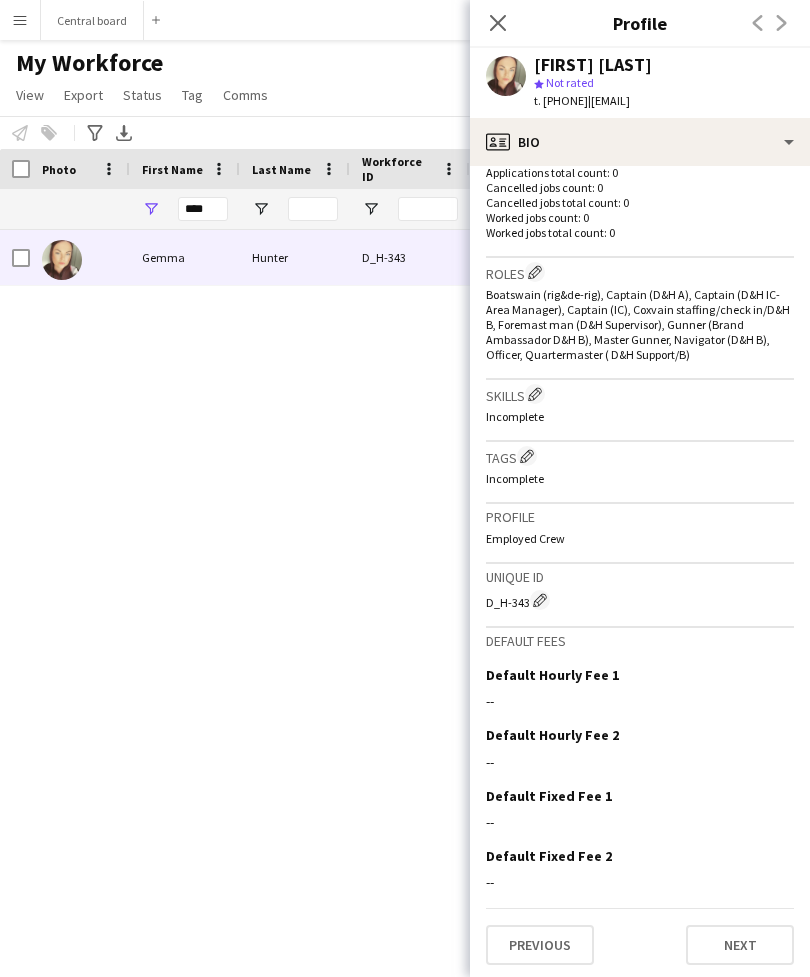 scroll, scrollTop: 519, scrollLeft: 0, axis: vertical 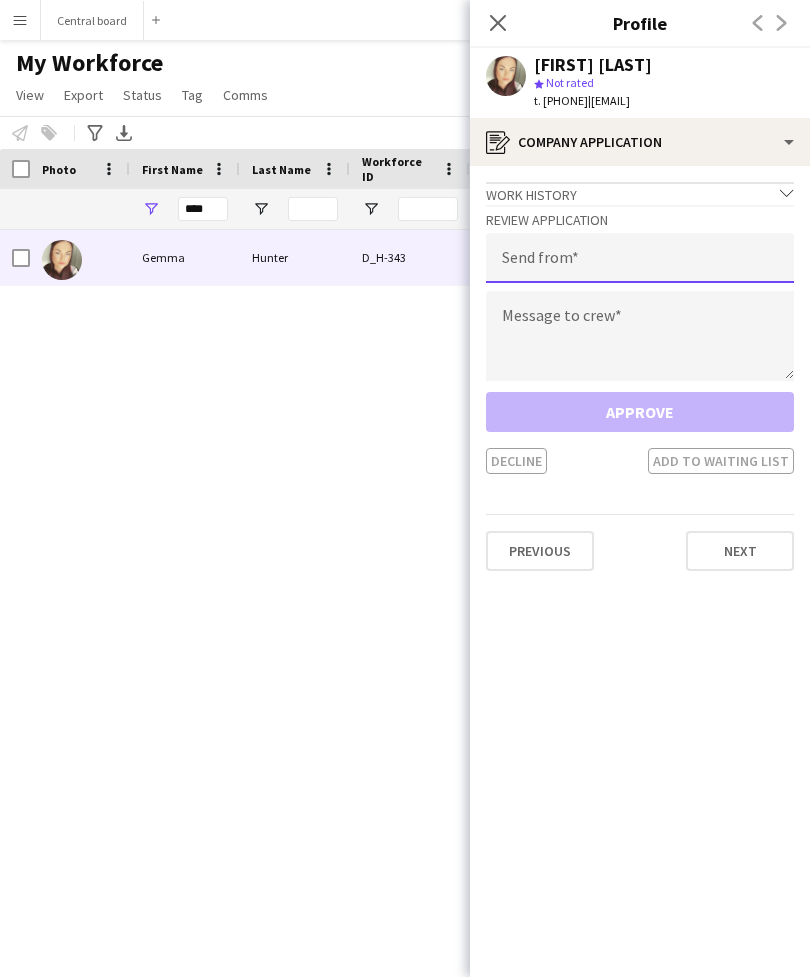 click 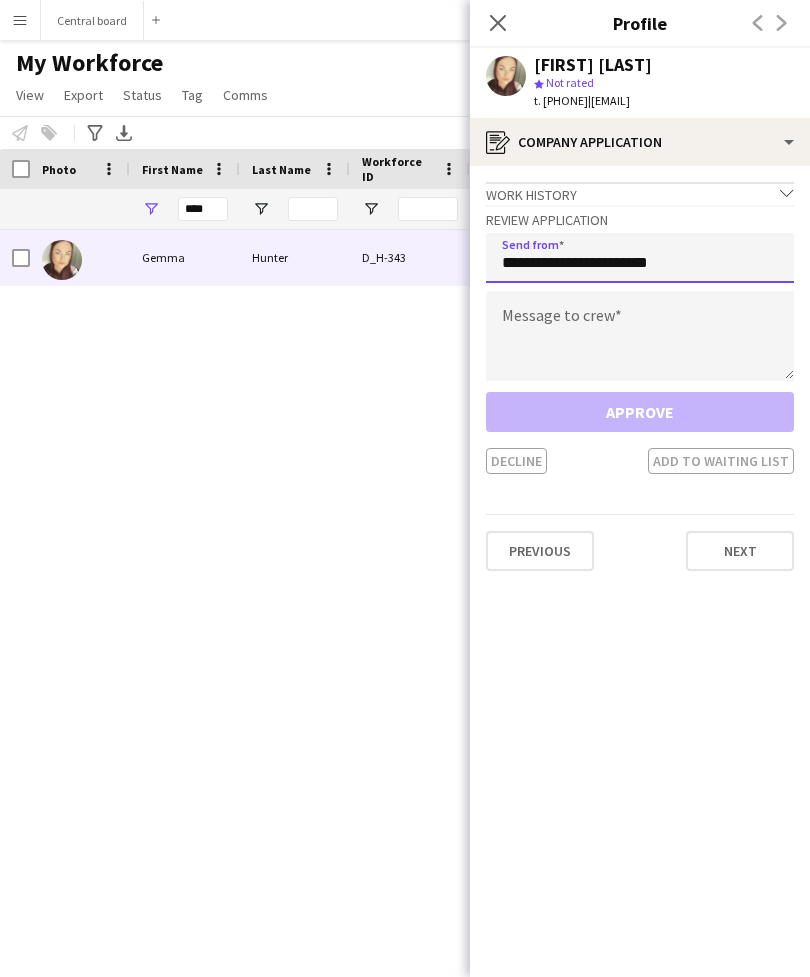 type on "**********" 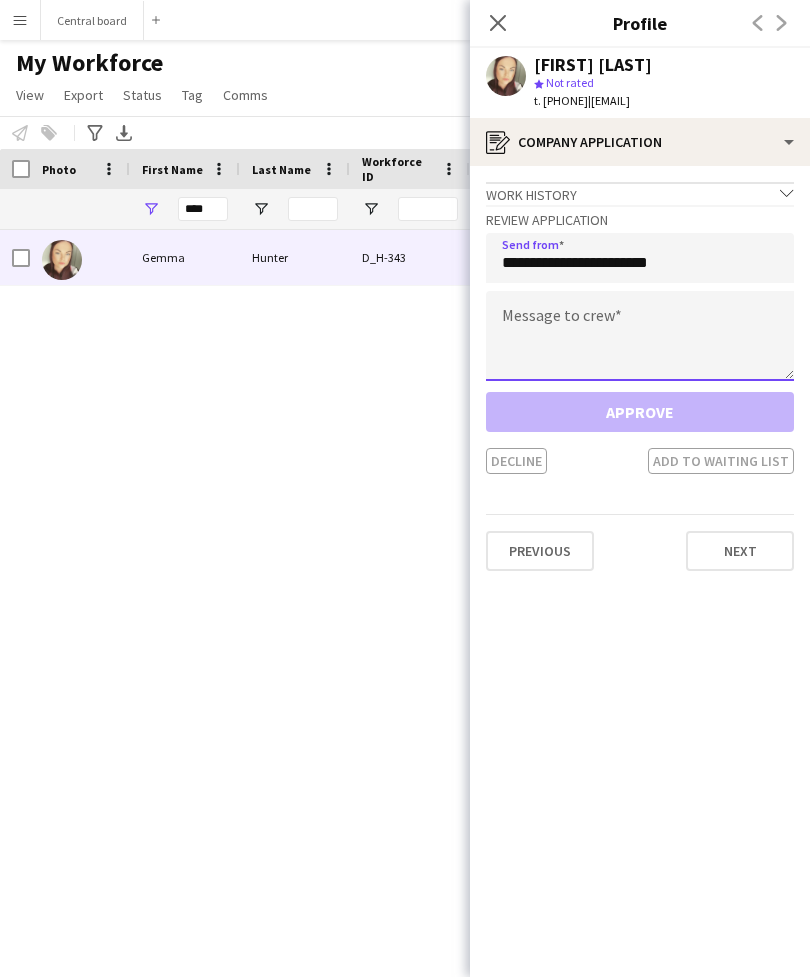 click 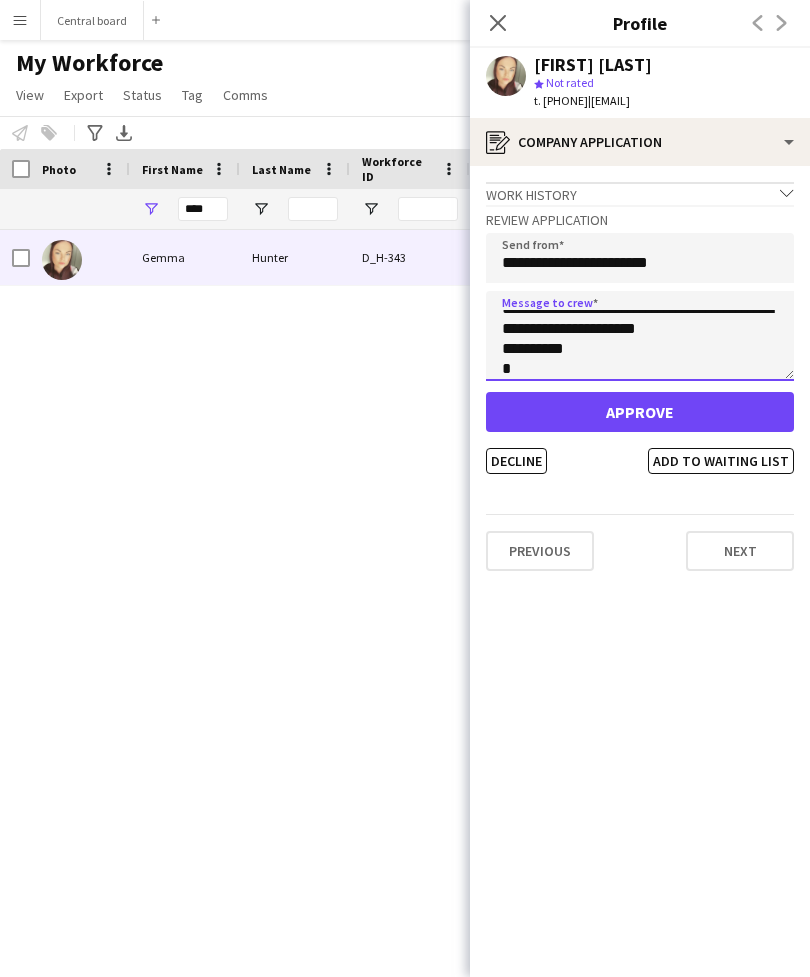 scroll, scrollTop: 32, scrollLeft: 0, axis: vertical 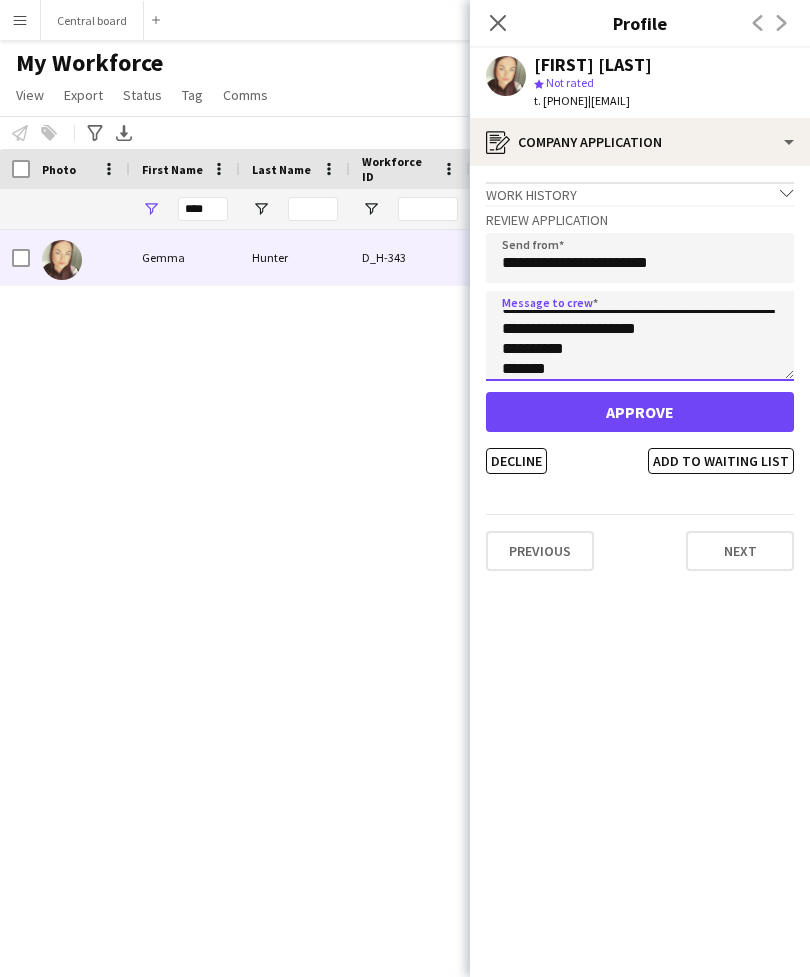 type on "*********" 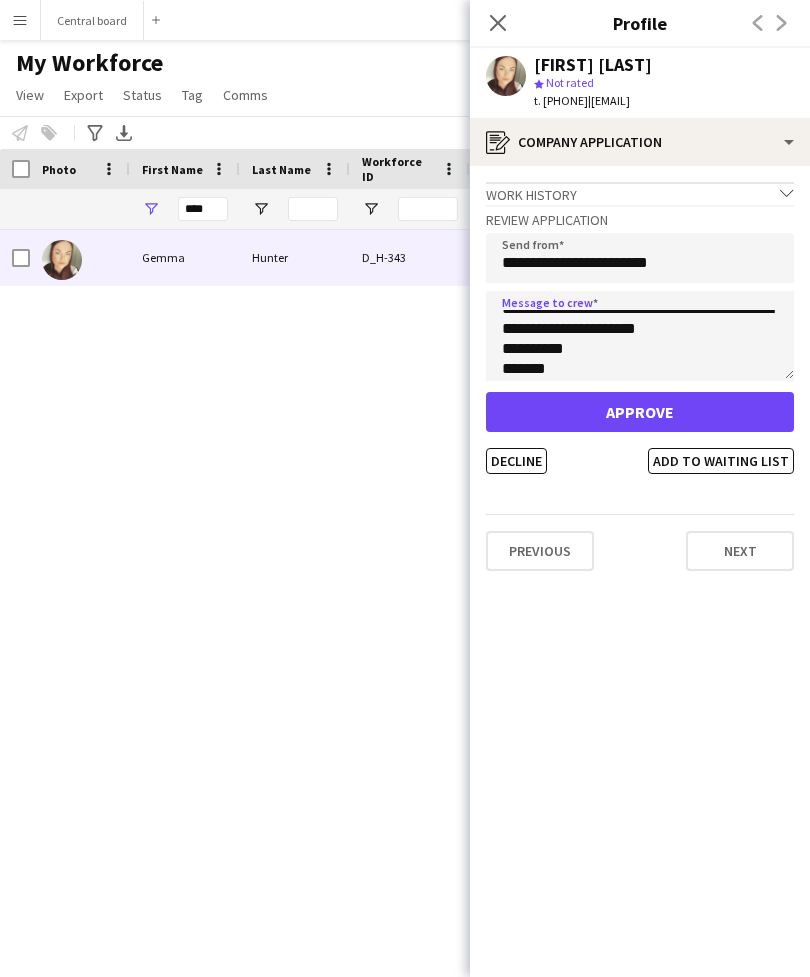 click on "Approve" 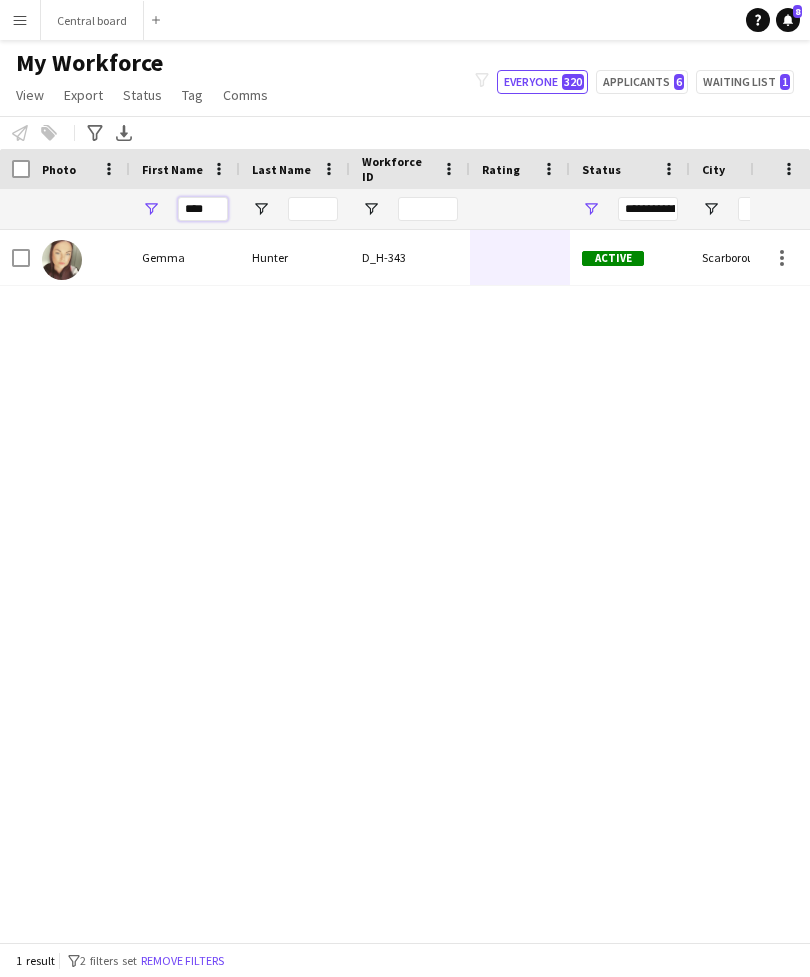 click on "****" at bounding box center [203, 209] 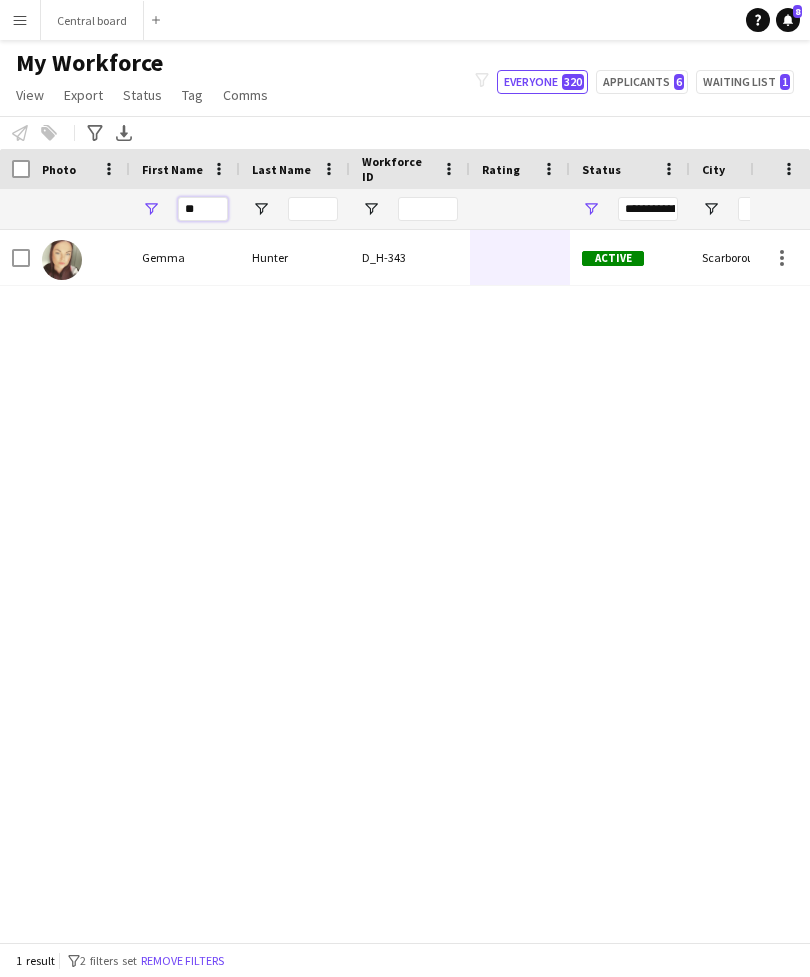 type on "*" 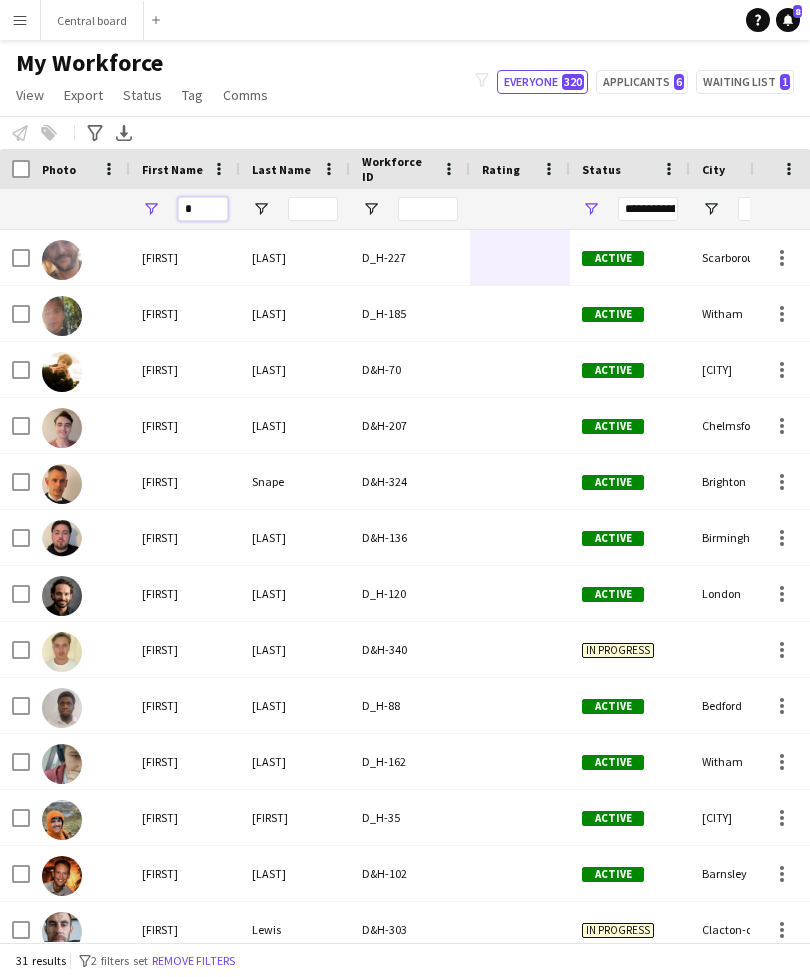 type on "*" 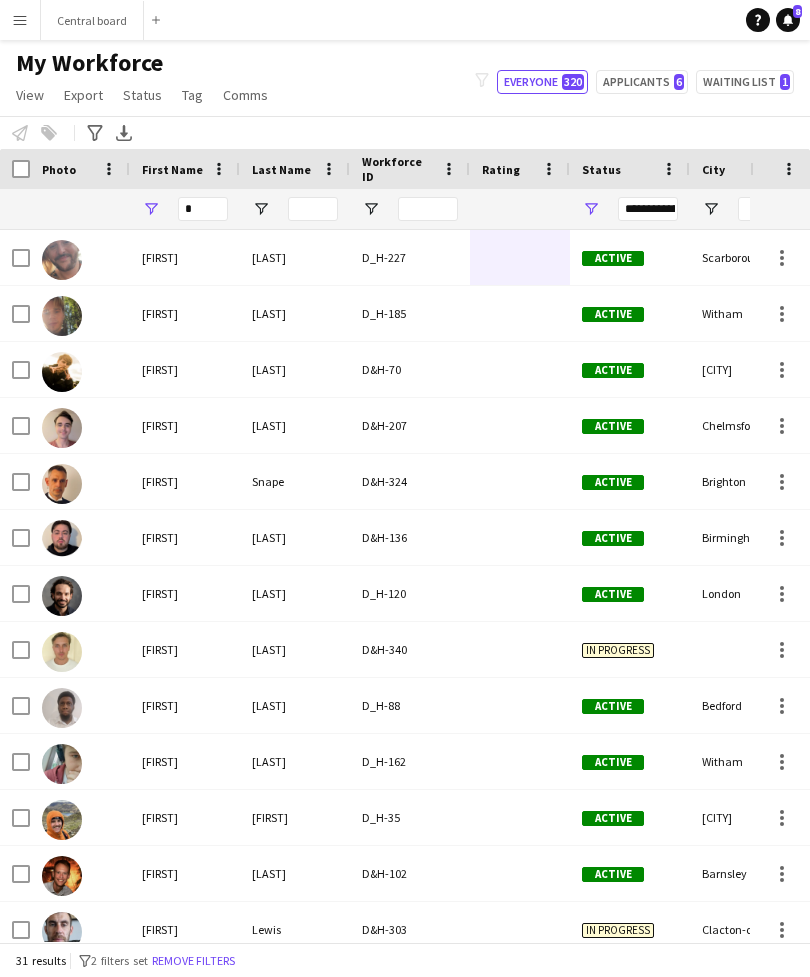 click on "Menu" at bounding box center (20, 20) 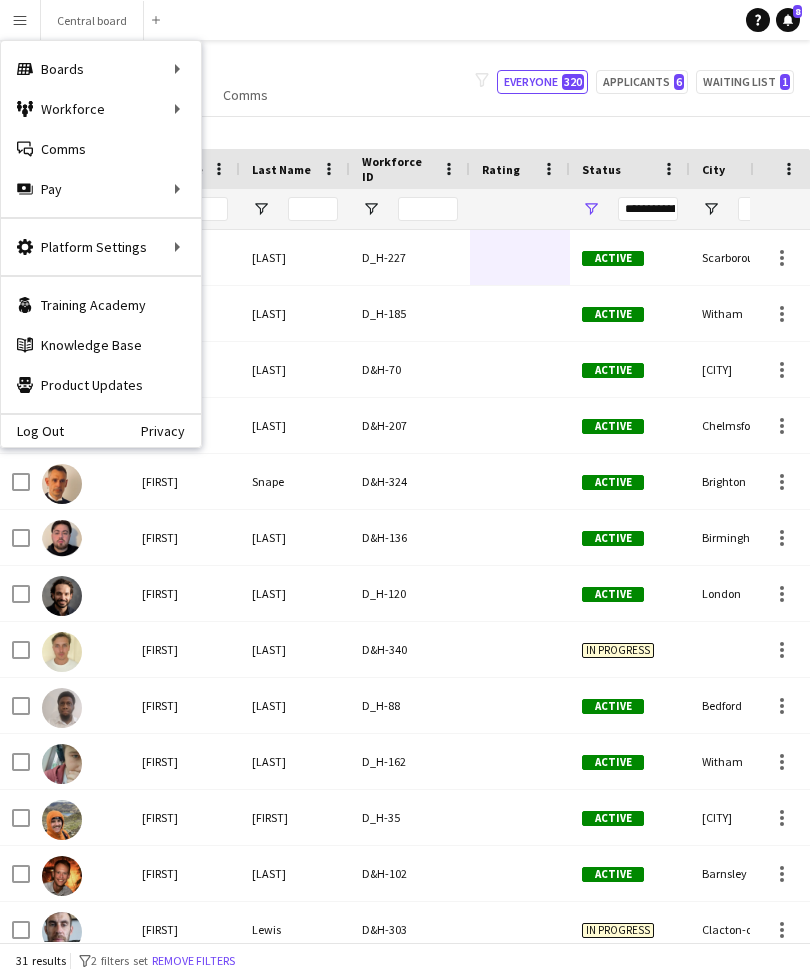 click on "My Workforce   View   Views  Default view New view Update view Delete view Edit name Customise view Customise filters Reset Filters Reset View Reset All  Export  Export as XLSX Export as PDF  Status  Edit  Tag  New tag  Edit tag  Driver, happy to travel (0) Happy to camp (0) London based (0)  Add to tag  Driver, happy to travel (0) Happy to camp (0) London based (0)  Untag  Driver, happy to travel (0) Happy to camp (0) London based (0)  Tag chat  Driver, happy to travel (0) Happy to camp (0) London based (0)  Tag share page  Driver, happy to travel (0) Happy to camp (0) London based (0)  Comms  Send notification
filter-1
Everyone   320   Applicants   6   Waiting list   1" 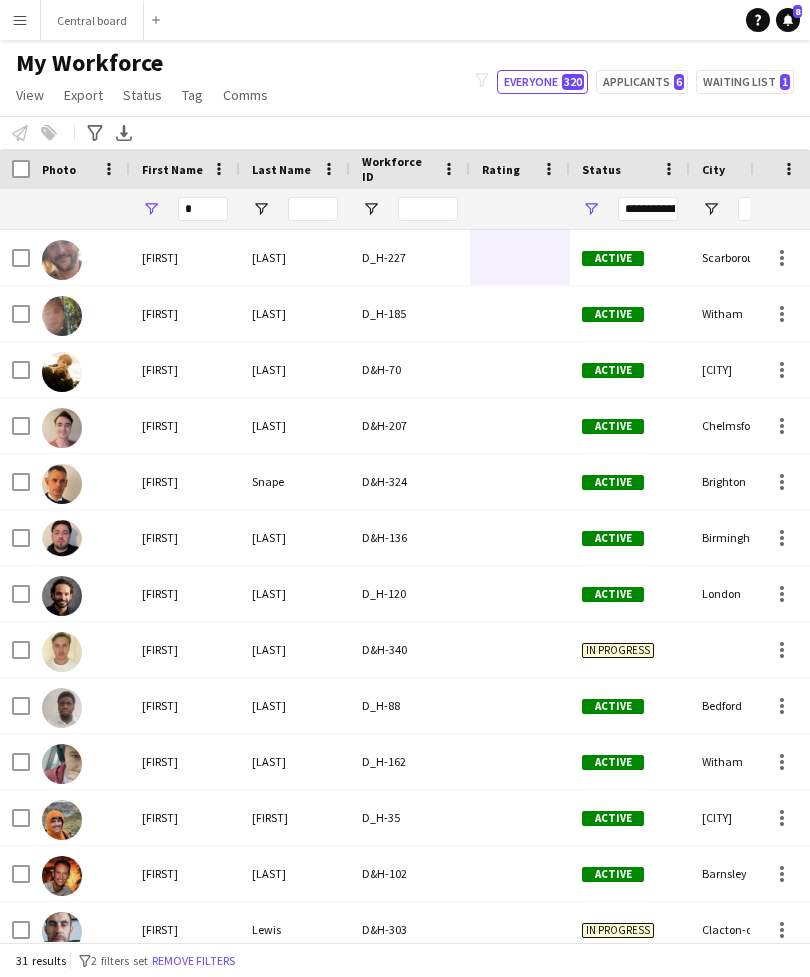 click on "Central board
Close" at bounding box center [92, 20] 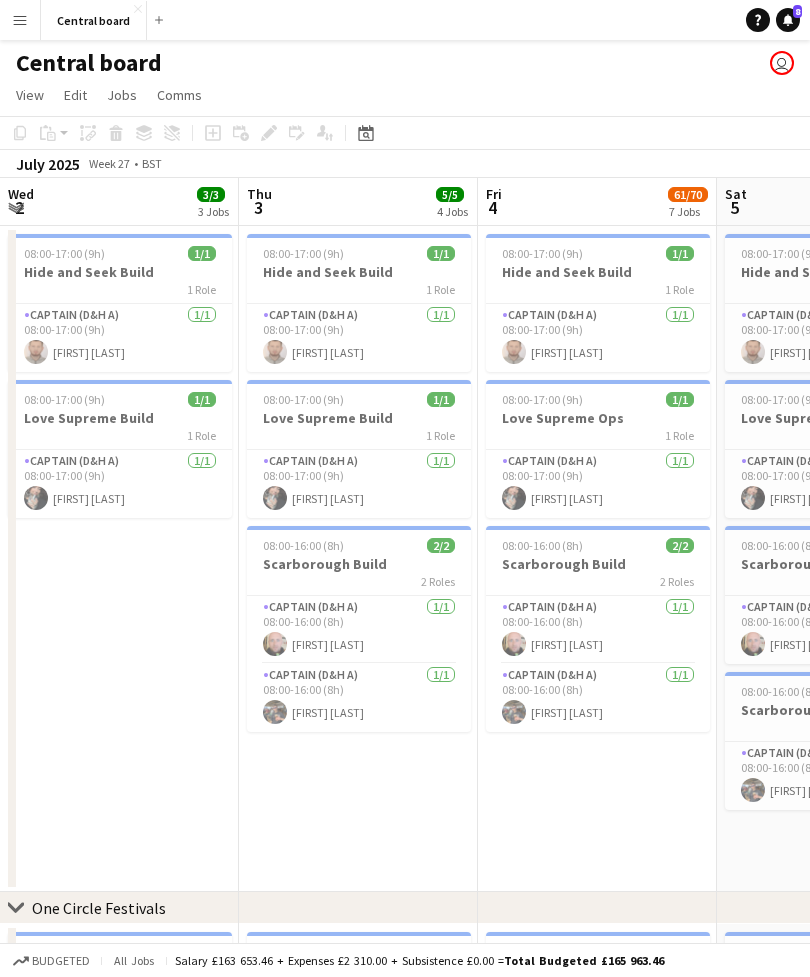 scroll, scrollTop: 0, scrollLeft: 478, axis: horizontal 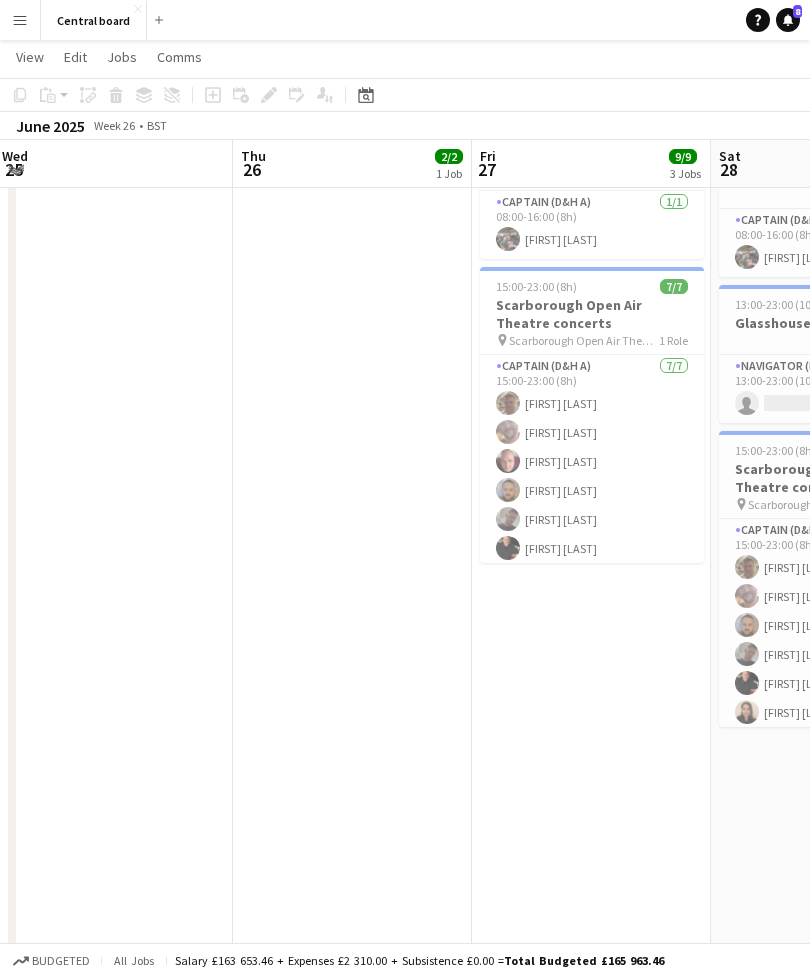 click on "Captain (D_H A)   7/7   15:00-23:00 (8h)
[FIRST] [LAST] [FIRST] [LAST] [FIRST] [LAST] [FIRST] [LAST] [FIRST] [LAST] [FIRST] [LAST] [FIRST] [LAST]" at bounding box center (592, 476) 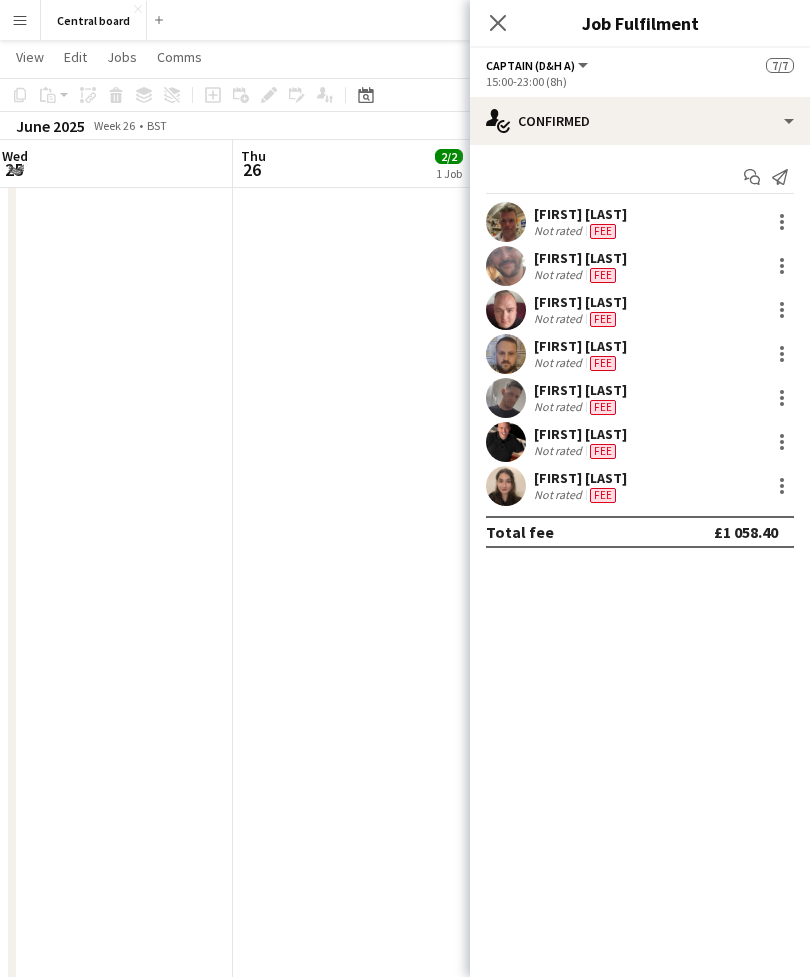 click on "Start chat" at bounding box center (752, 177) 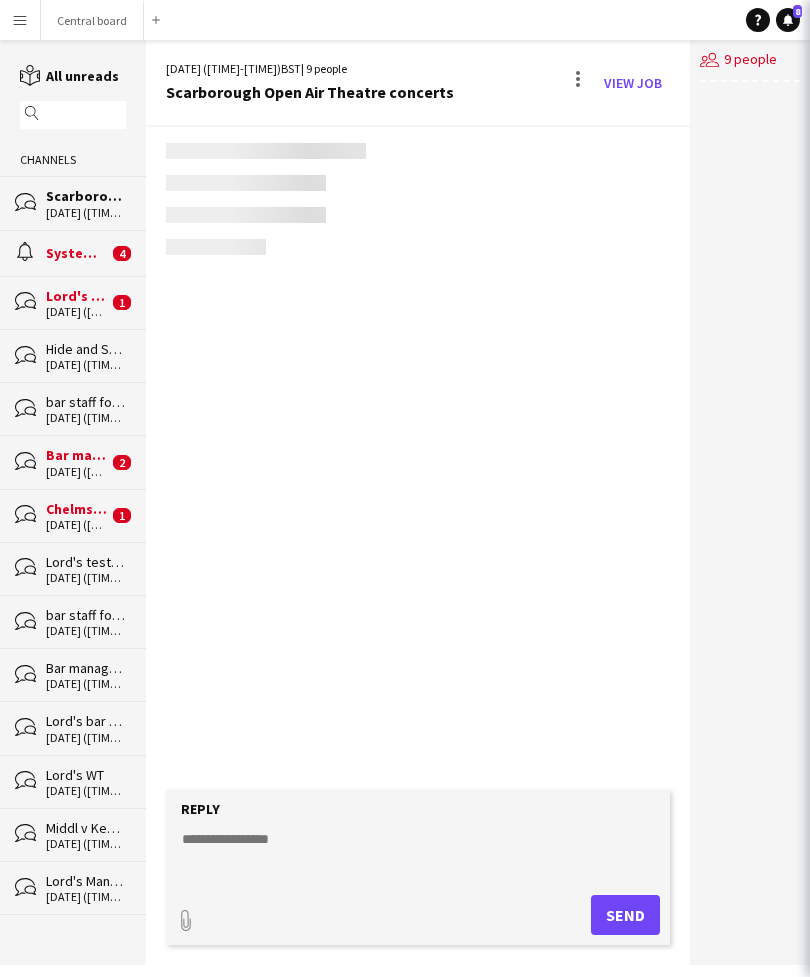 click on "check
Confirmed
Start chat
Send notification
[FIRST] [LAST]   Not rated   Fee   [FIRST] [LAST]   Not rated   Fee   [FIRST] [LAST]   Not rated   Fee   [FIRST] [LAST]   Not rated   Fee   [FIRST] [LAST]   Not rated   Fee   [FIRST] [LAST]   Not rated   Fee   Total fee   £1 058.40" 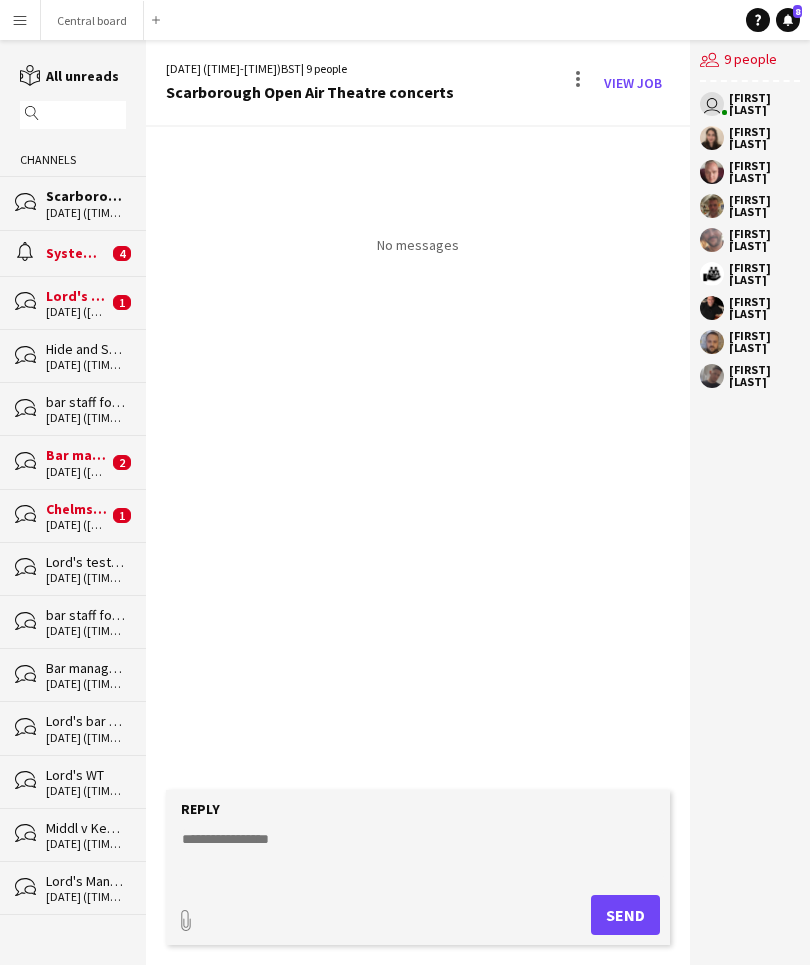 click on "Scarborough Open Air Theatre concerts" 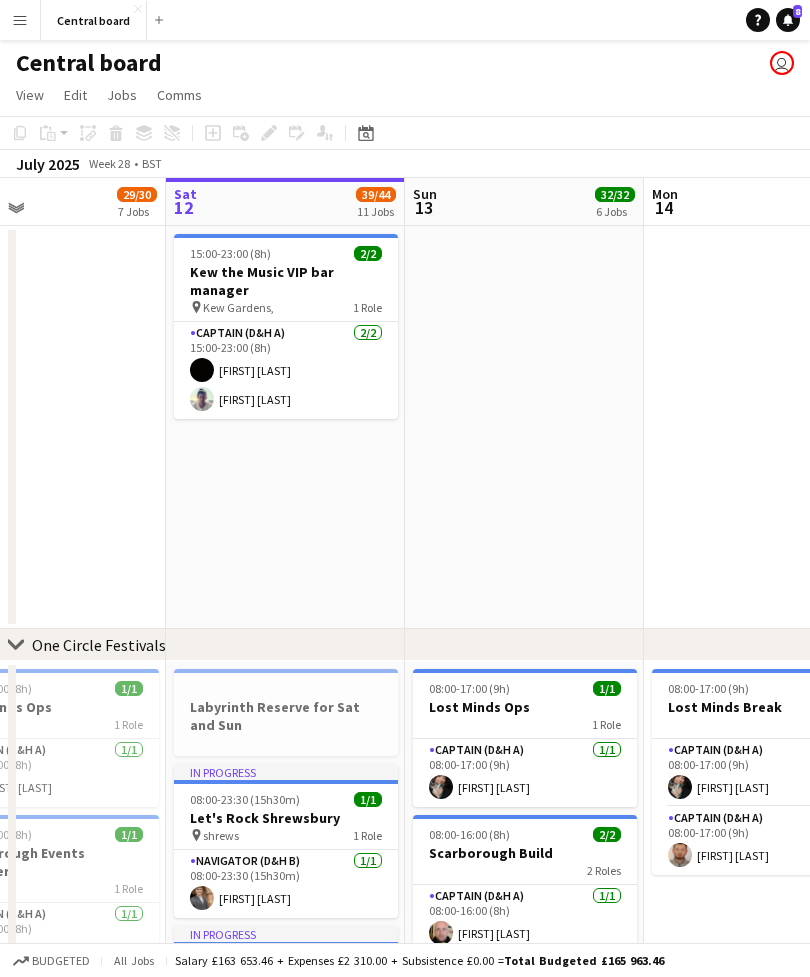 scroll, scrollTop: 0, scrollLeft: 551, axis: horizontal 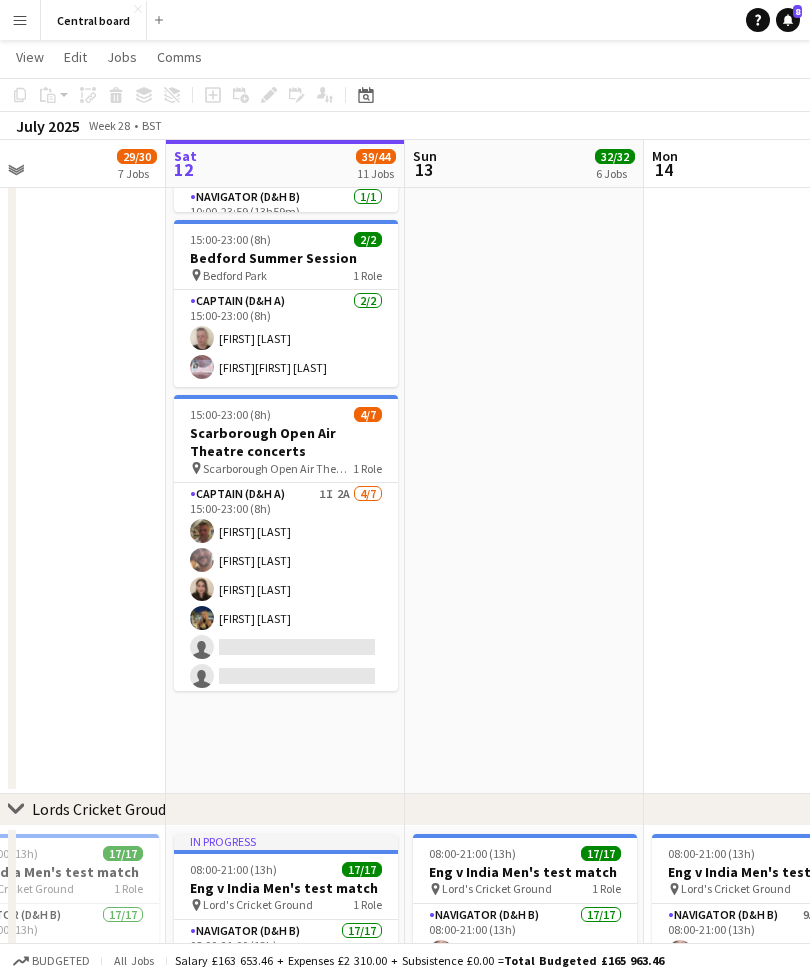click on "Captain (D&H A)   1I   2A   4/7   15:00-23:00 (8h)
[FIRST] [LAST] [FIRST] [LAST] [FIRST] [LAST]
single-neutral-actions
single-neutral-actions
single-neutral-actions" at bounding box center [286, 604] 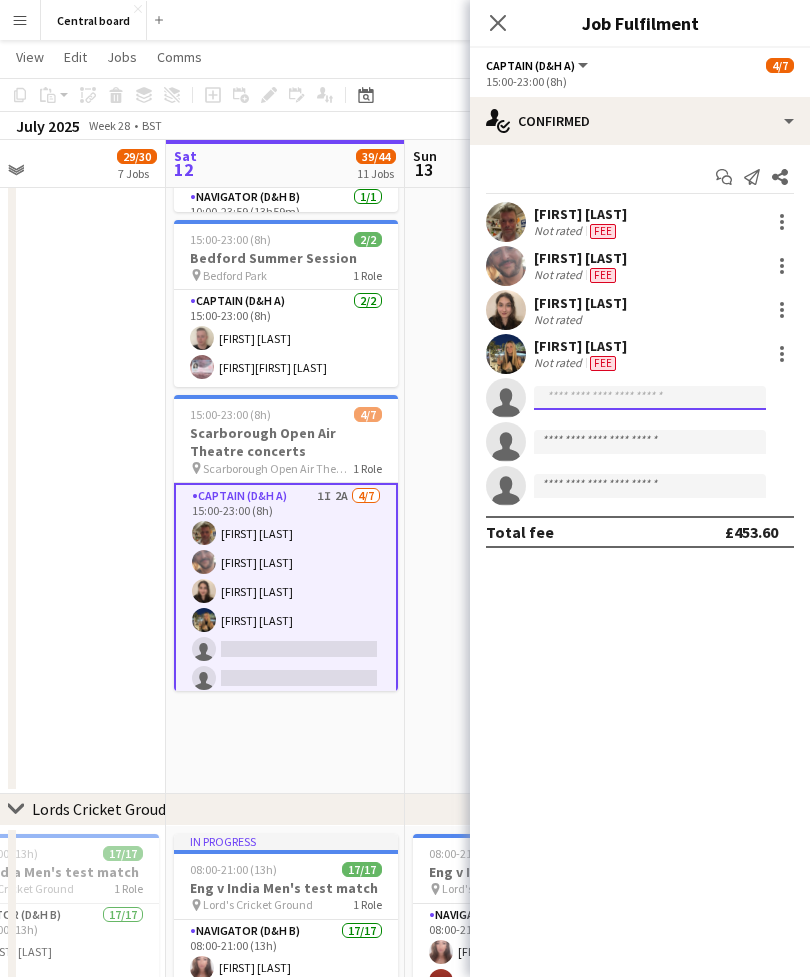 click 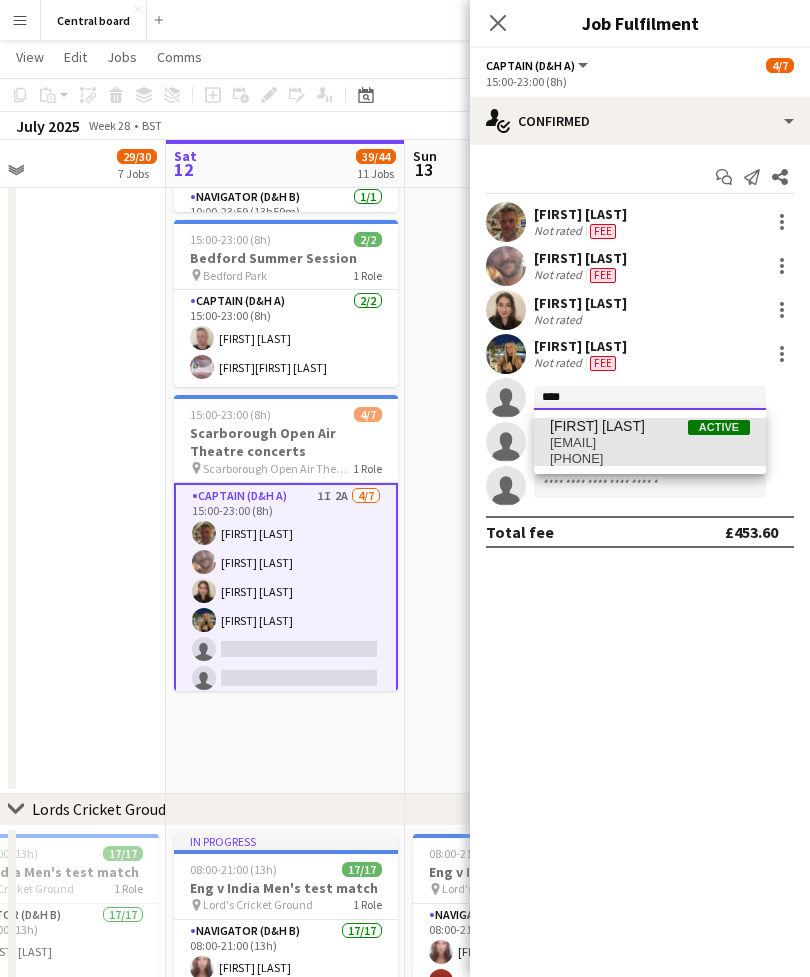 type on "****" 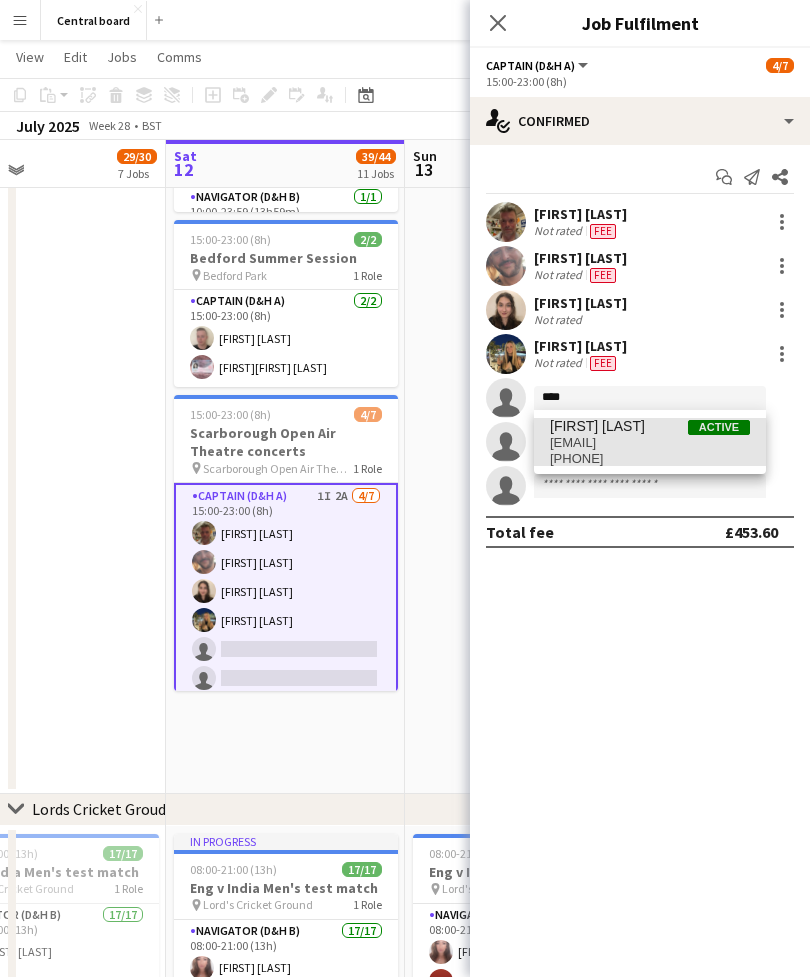click on "[EMAIL]" at bounding box center (650, 443) 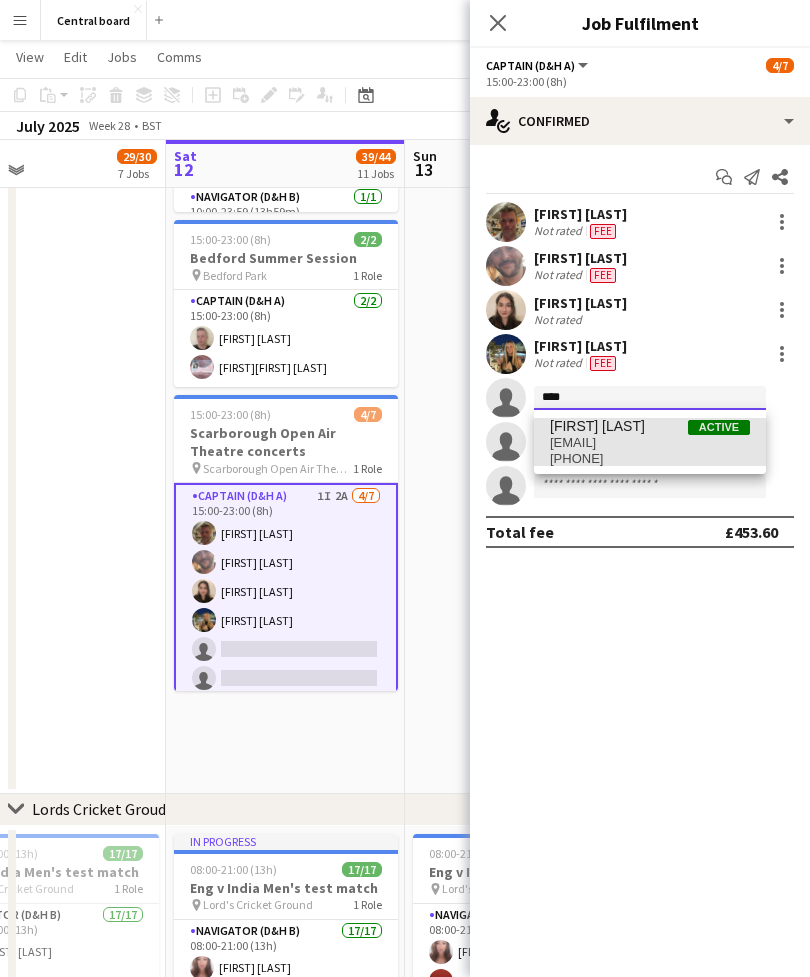 type 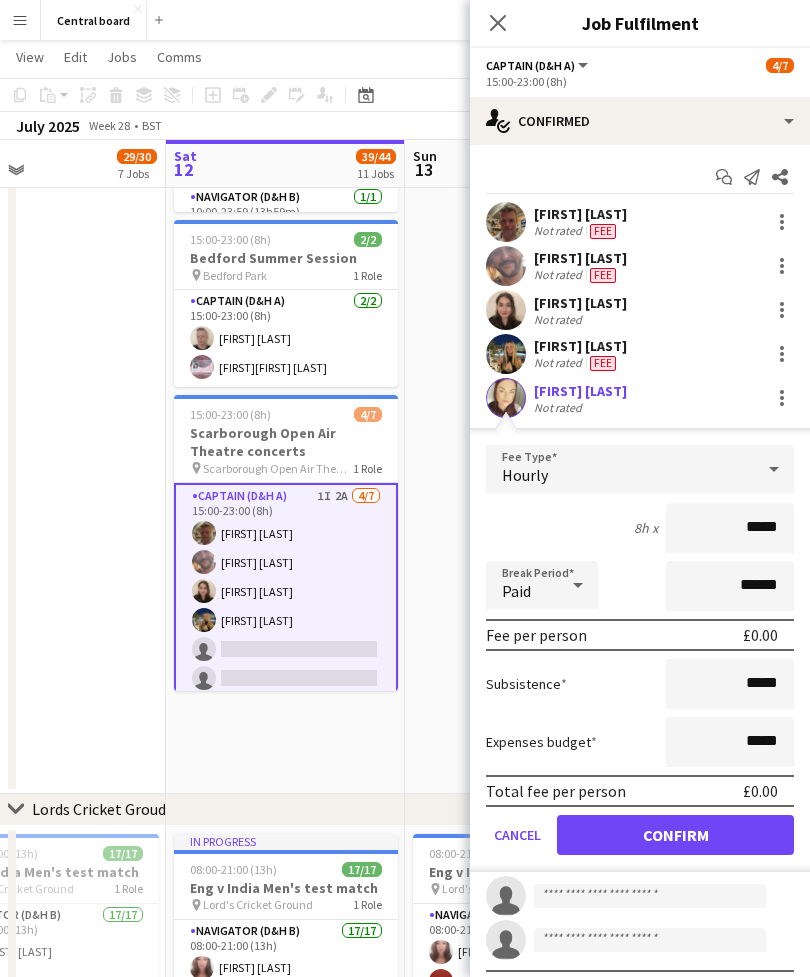 click at bounding box center (782, 354) 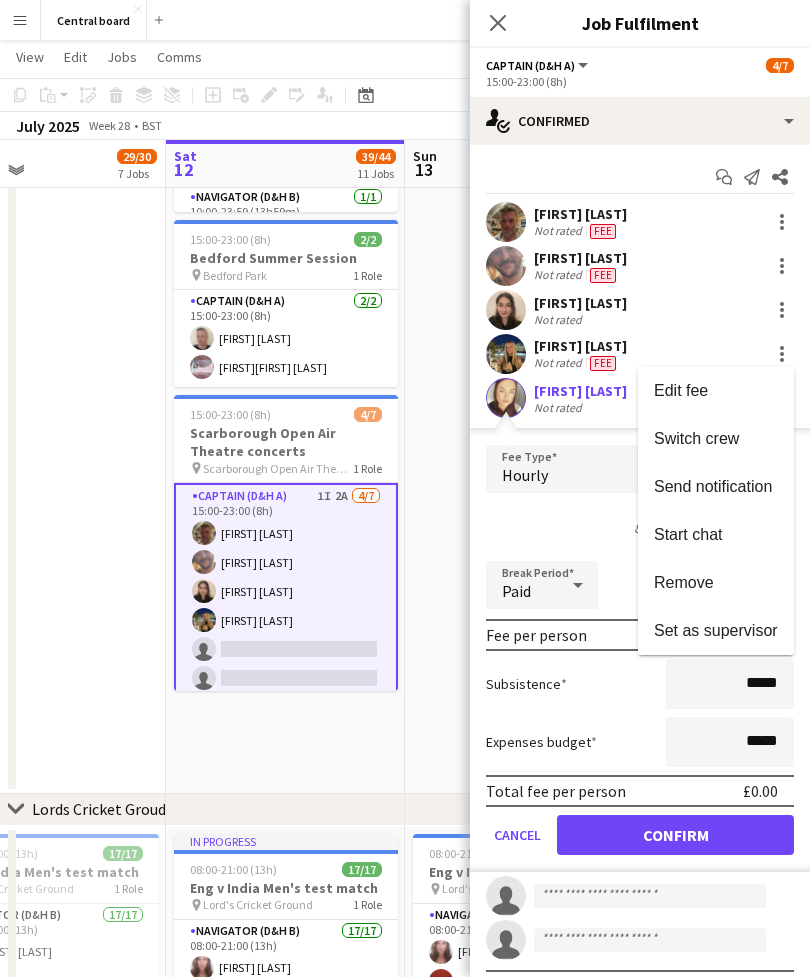 click at bounding box center (405, 488) 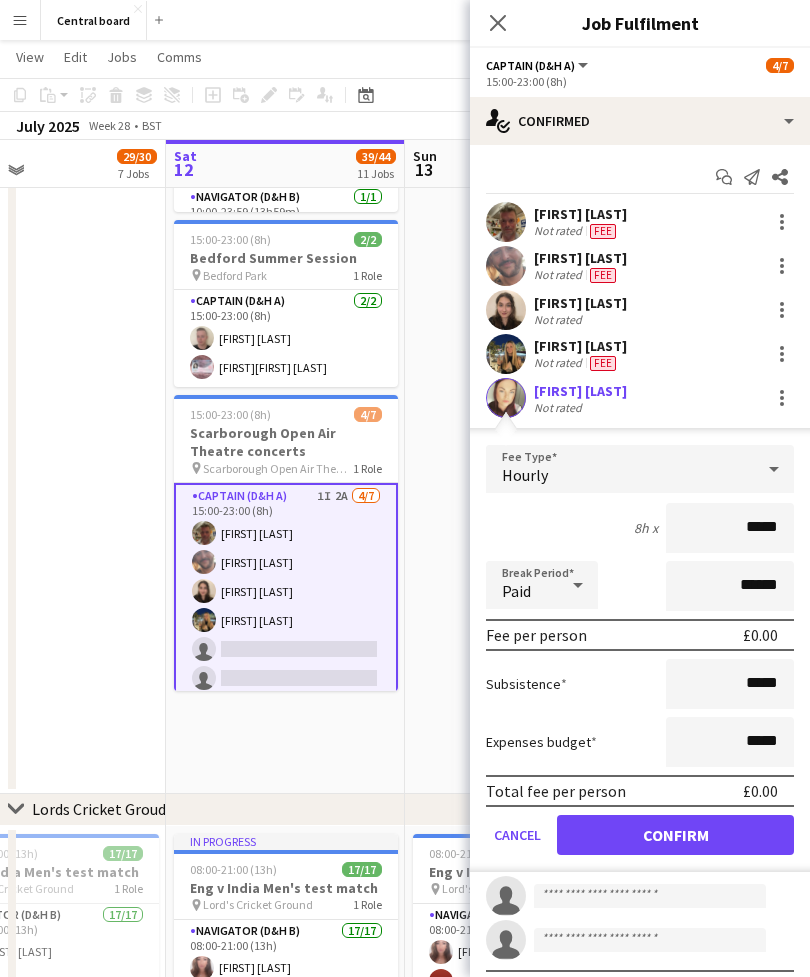 click at bounding box center (782, 266) 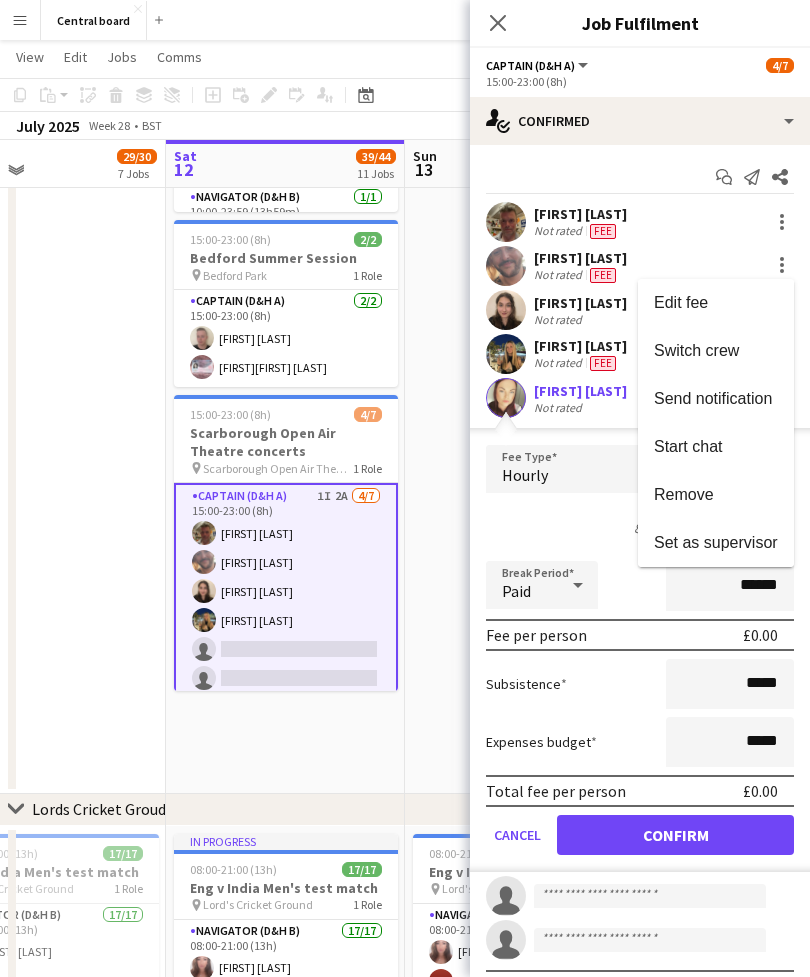 click on "Edit fee" at bounding box center (716, 303) 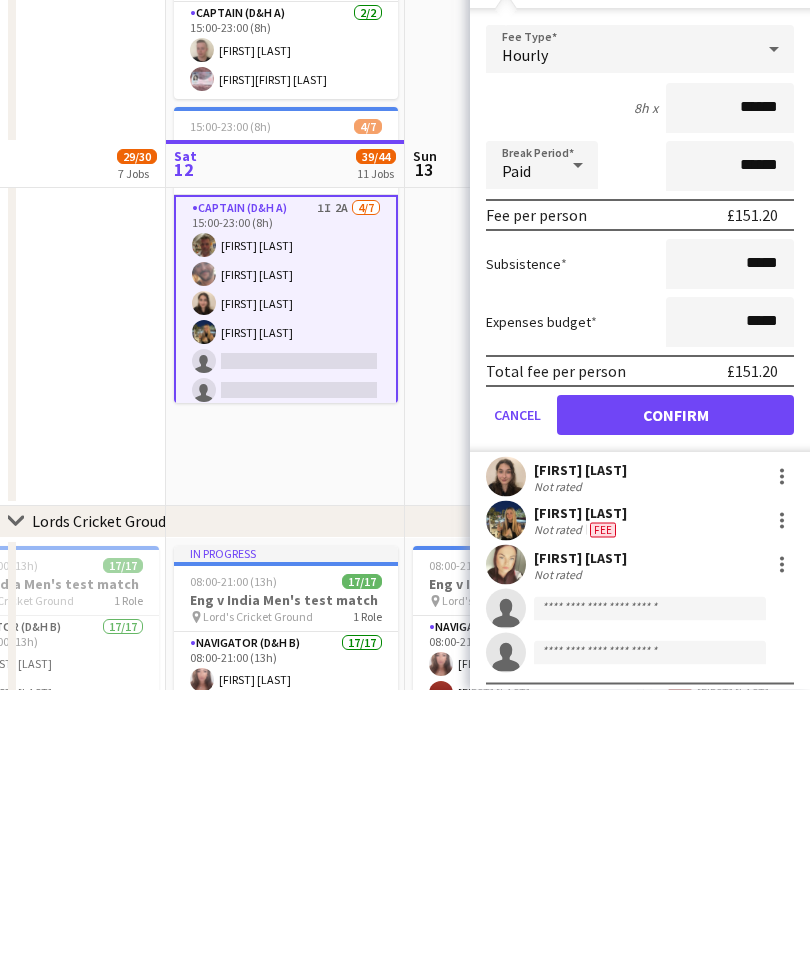 click at bounding box center (782, 808) 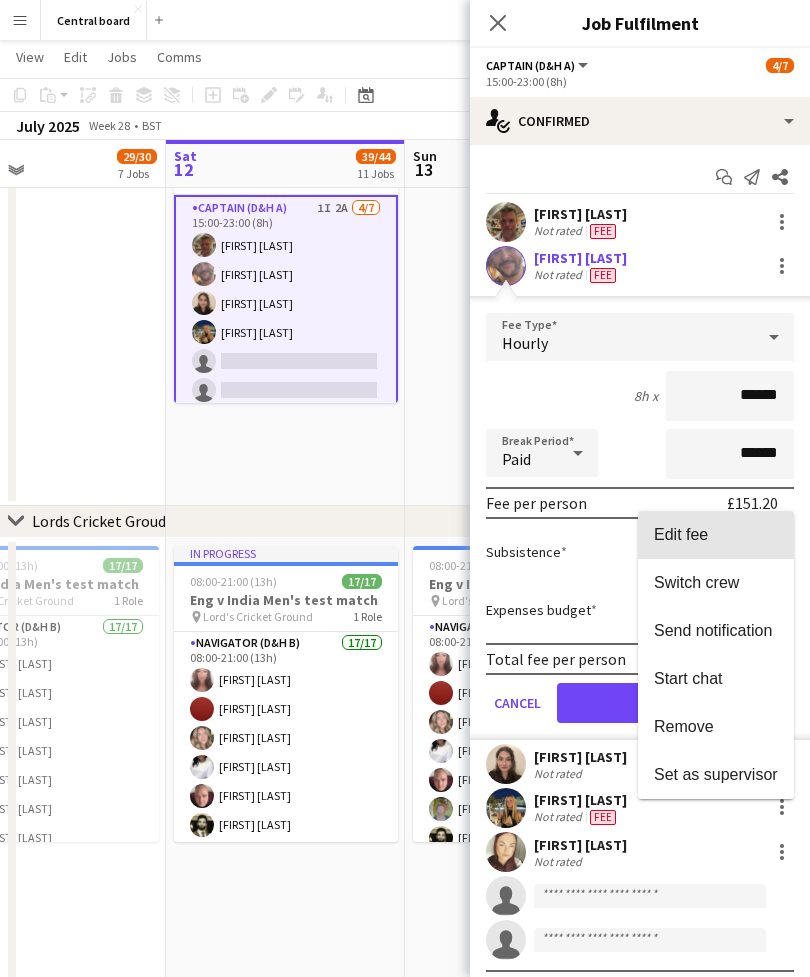 click on "Edit fee" at bounding box center [716, 535] 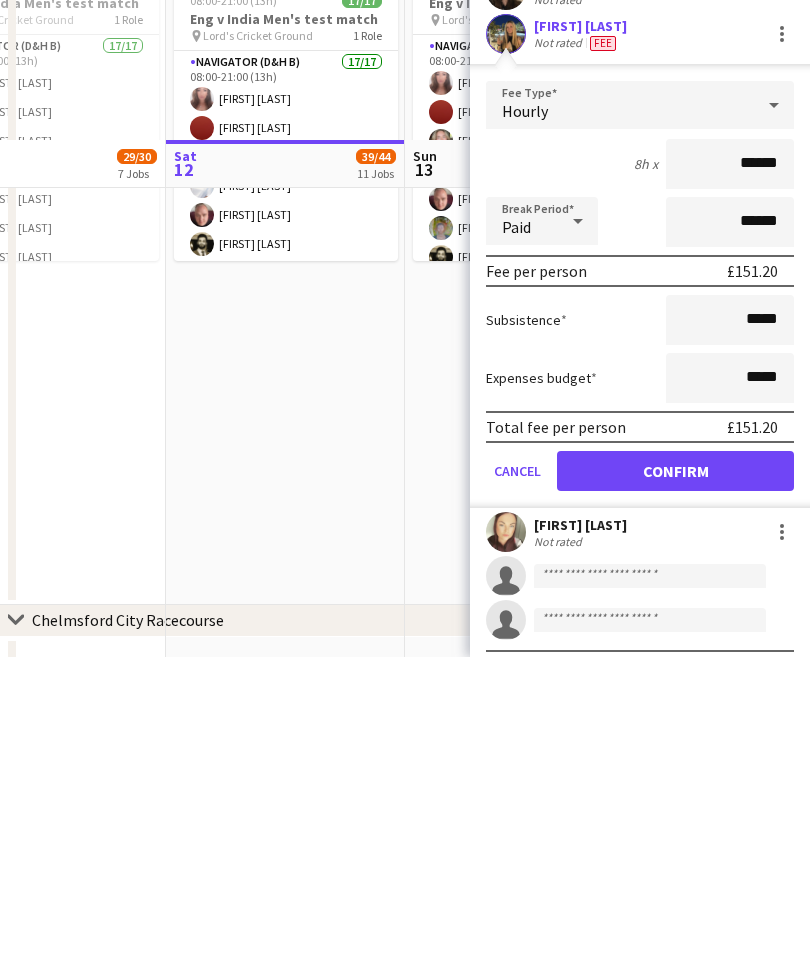 click at bounding box center [782, 852] 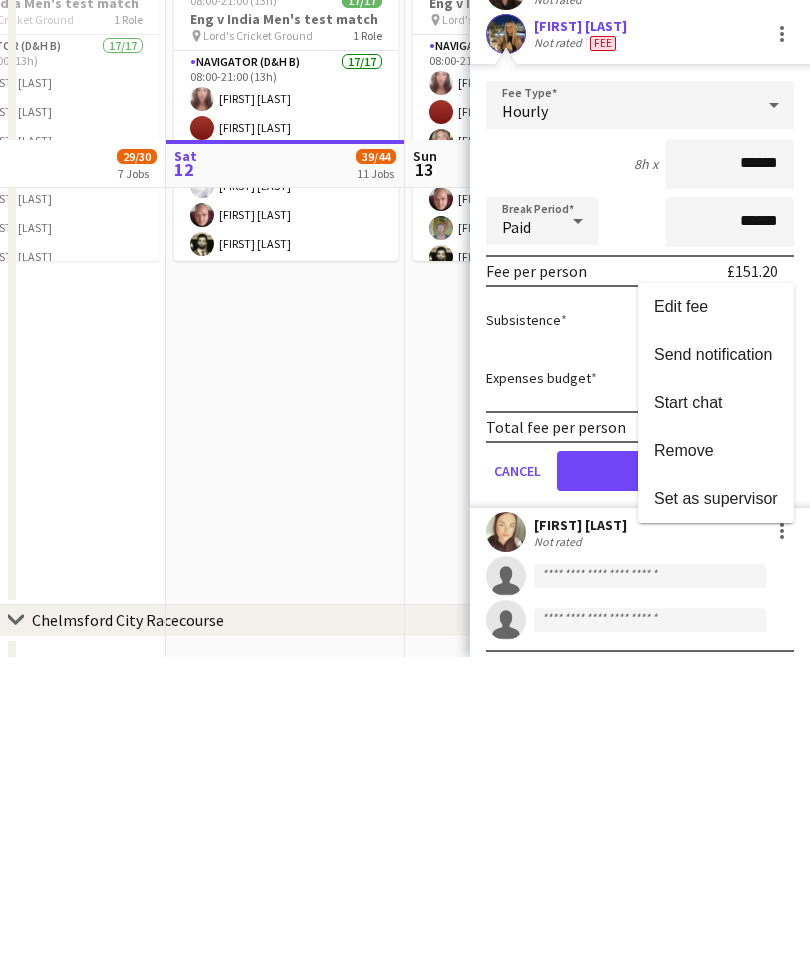 scroll, scrollTop: 2685, scrollLeft: 0, axis: vertical 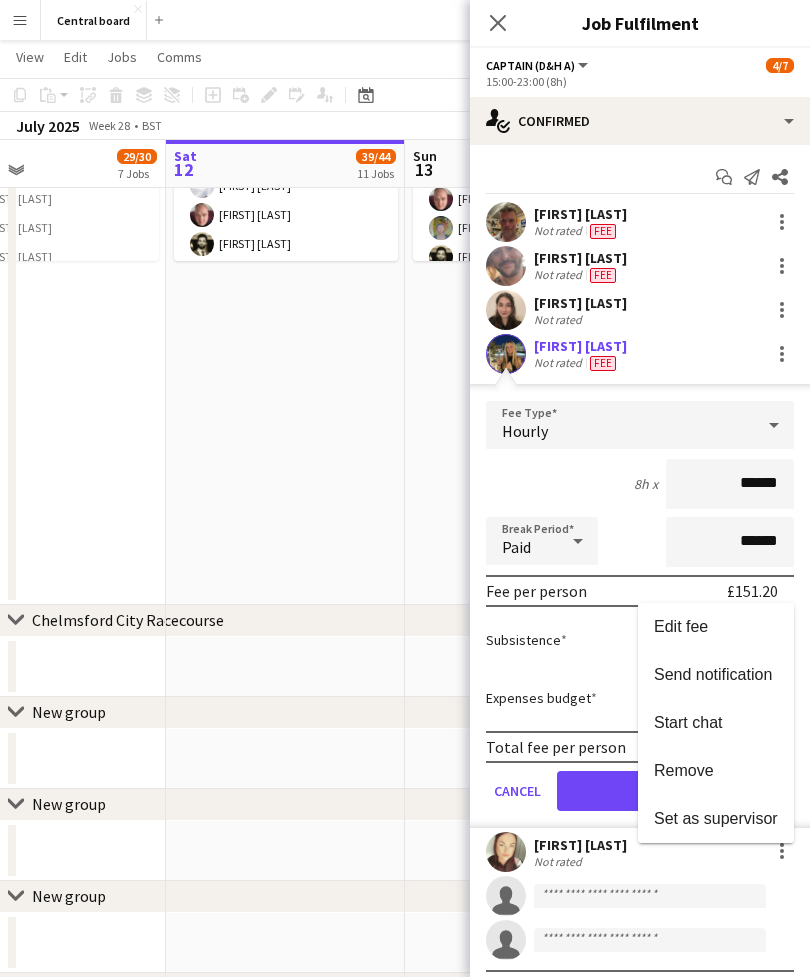 click on "Edit fee" at bounding box center [681, 626] 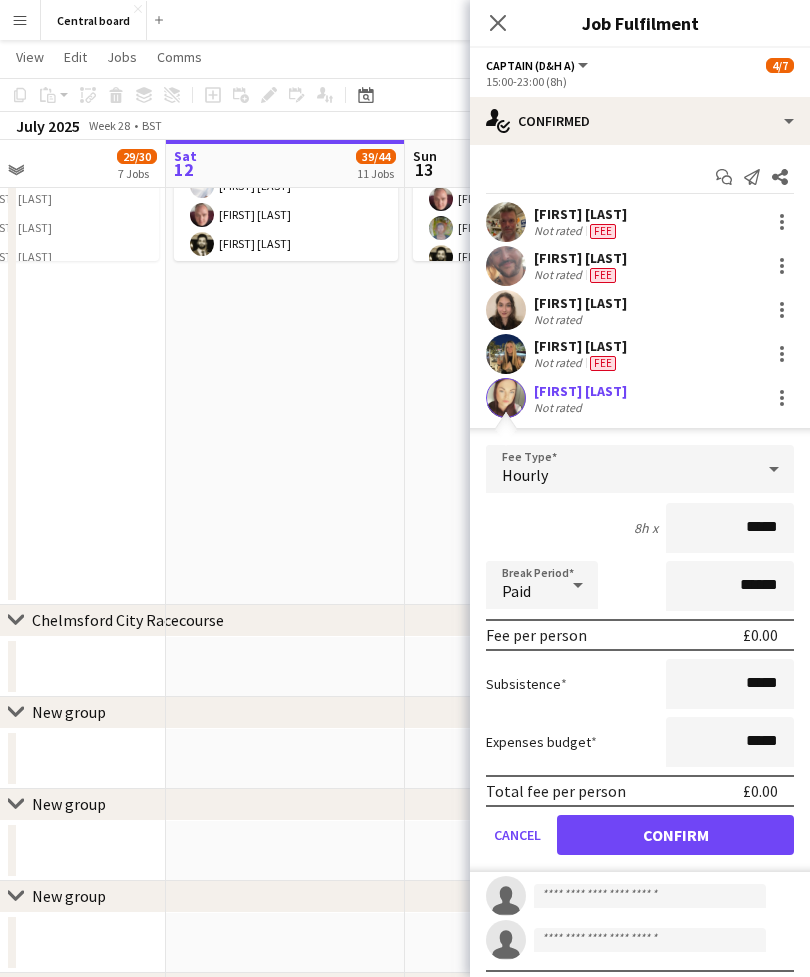 scroll, scrollTop: 3054, scrollLeft: 0, axis: vertical 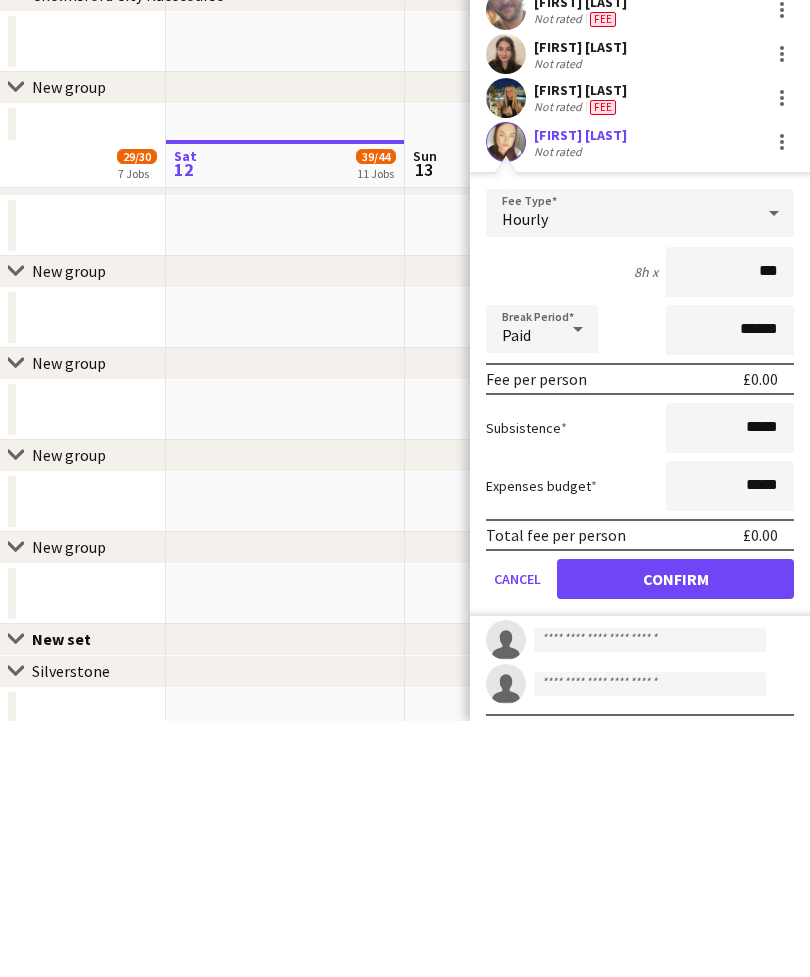type on "**" 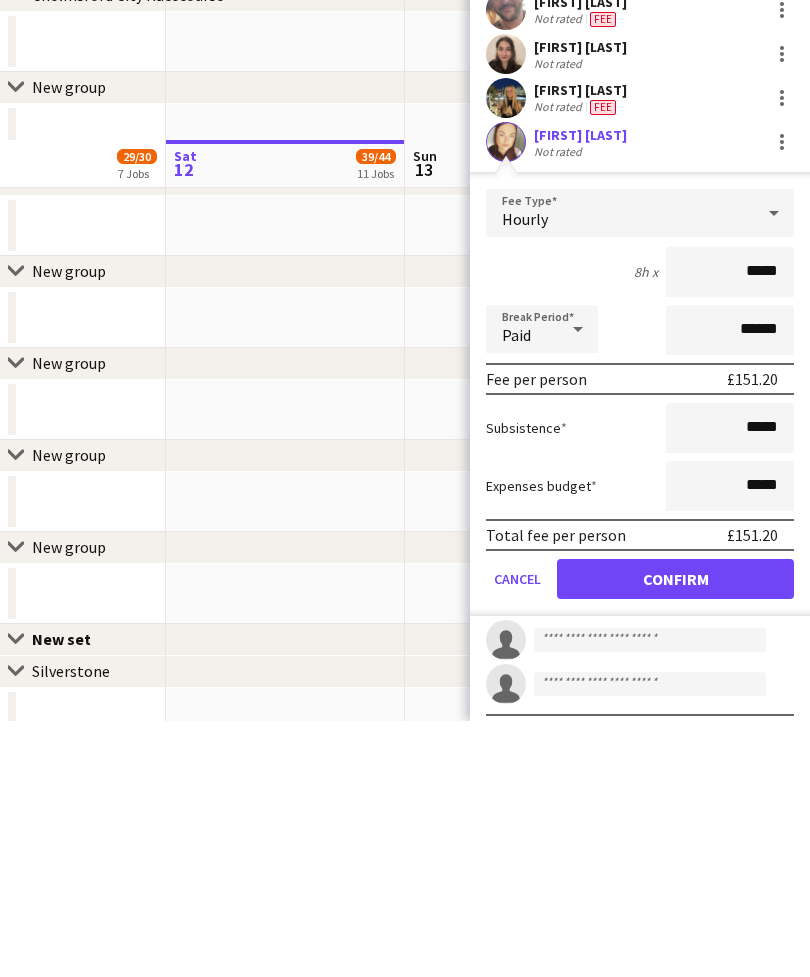 type on "******" 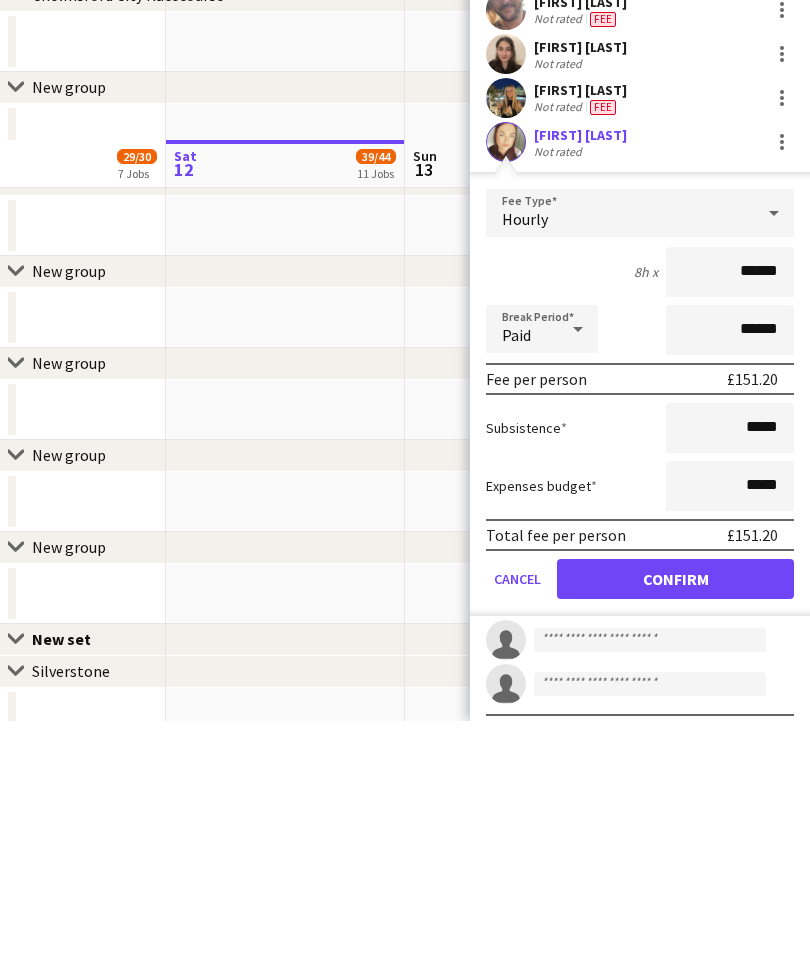 click on "Confirm" at bounding box center [675, 835] 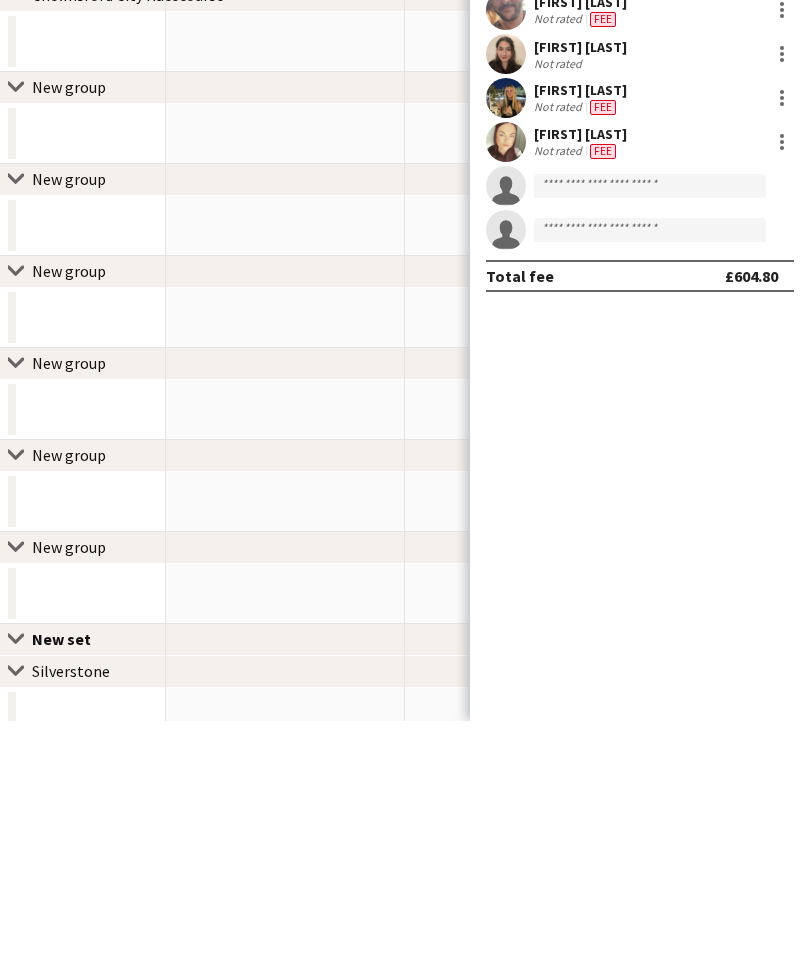 scroll, scrollTop: 3051, scrollLeft: 0, axis: vertical 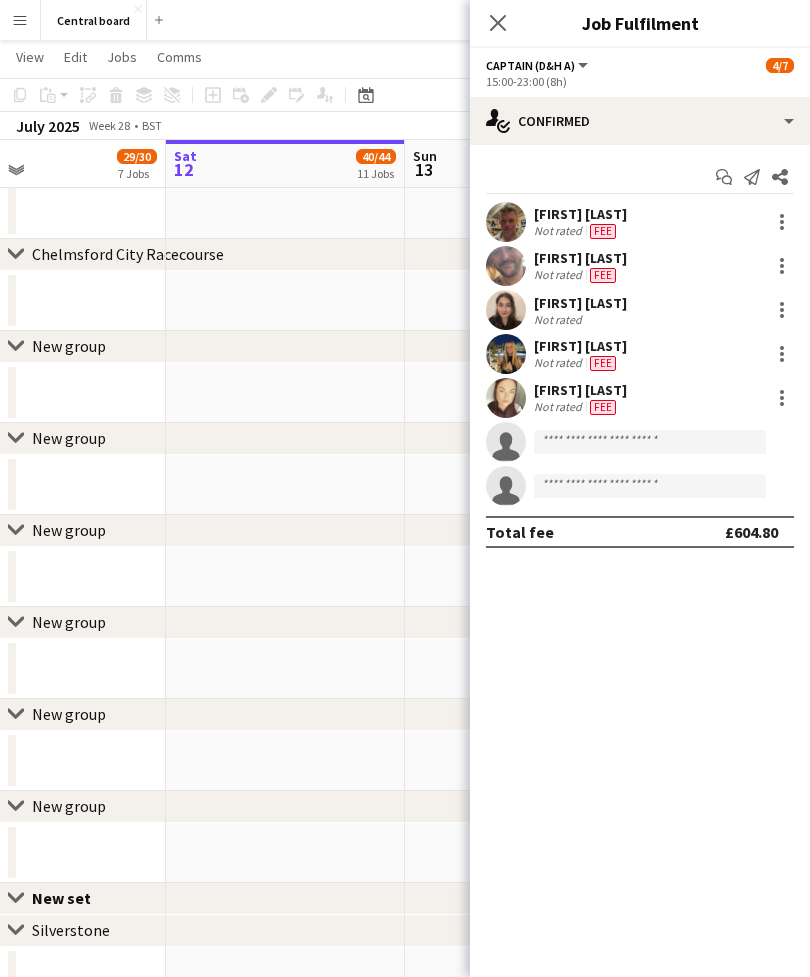 click at bounding box center [285, 669] 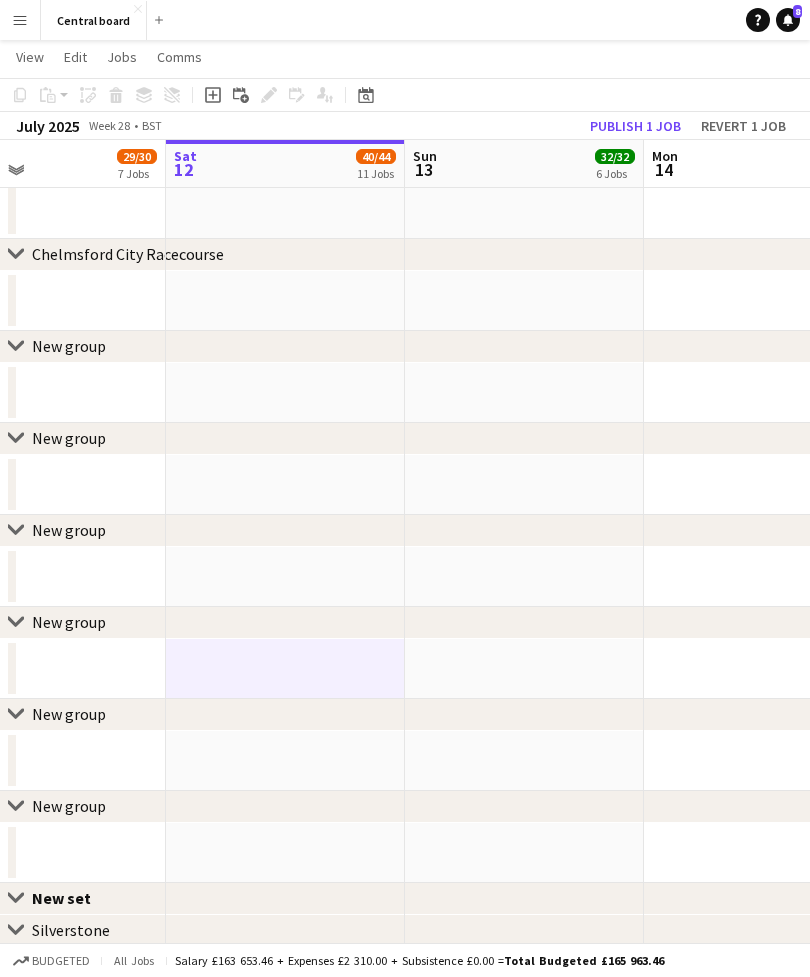 click on "Publish 1 job" 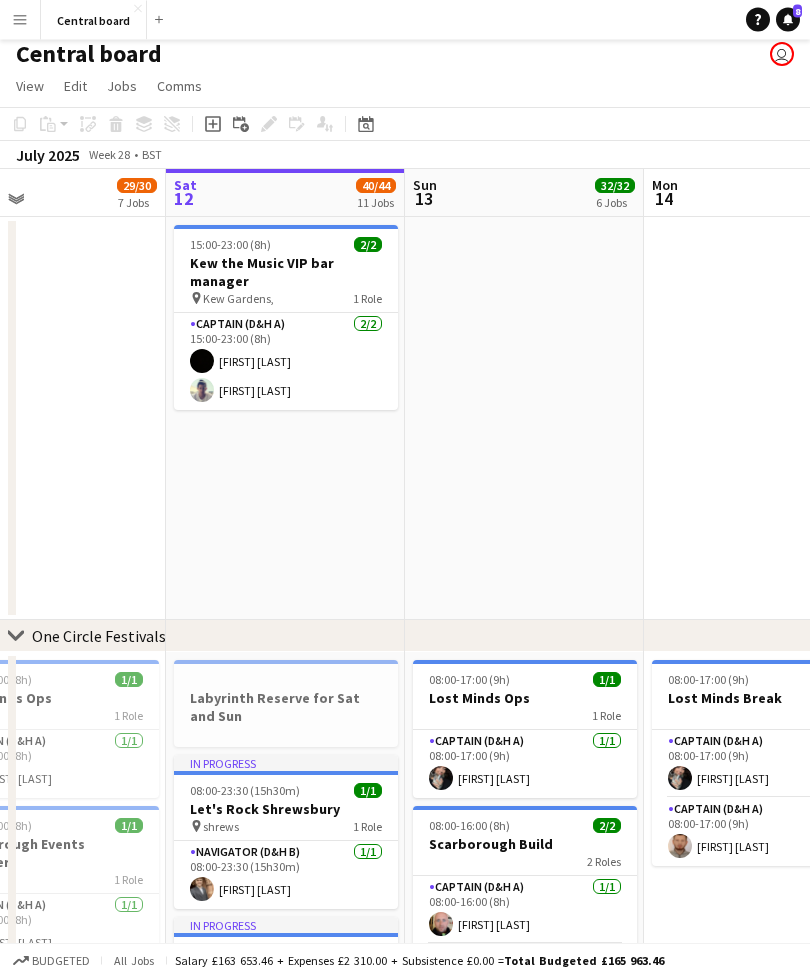 scroll, scrollTop: 4, scrollLeft: 0, axis: vertical 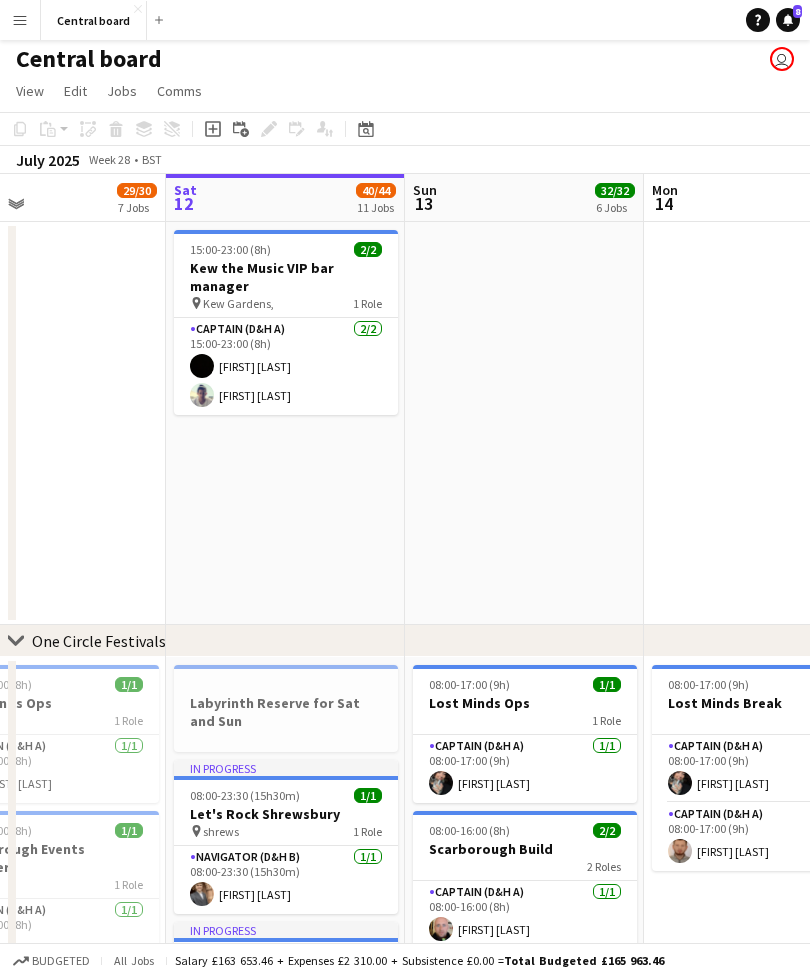 click on "Captain (D_H A)   2/2   15:00-23:00 (8h)
[FIRST] [LAST] [FIRST] [LAST]" at bounding box center (286, 366) 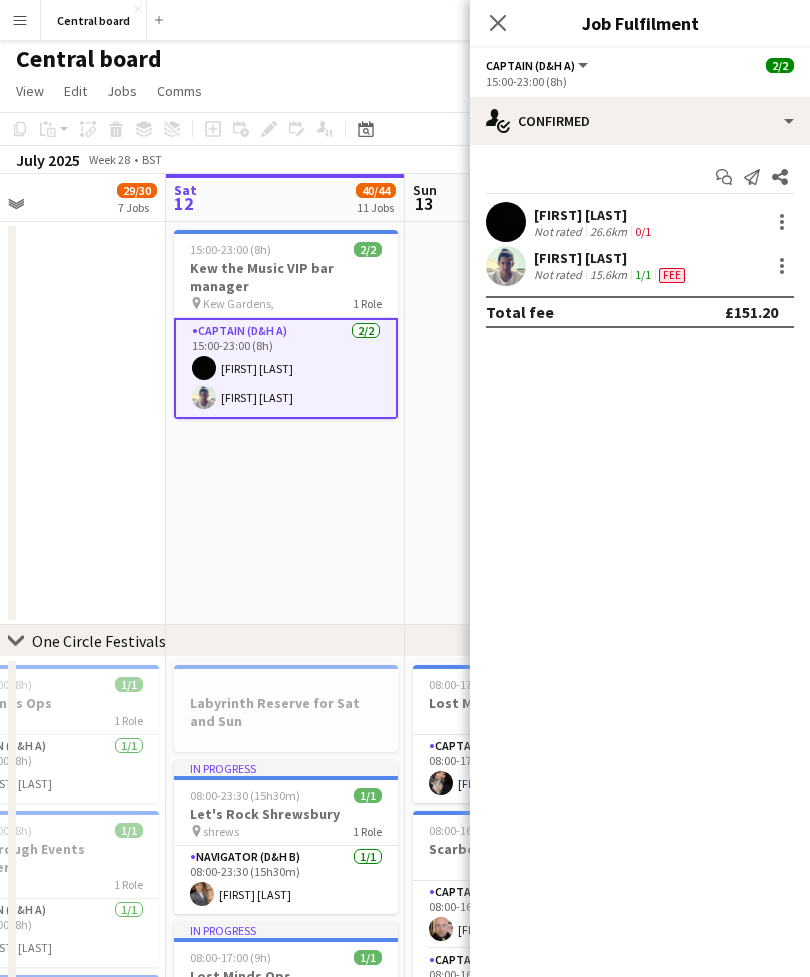 click on "[FIRST] [LAST]   Not rated   26.6km  0/1" at bounding box center (640, 222) 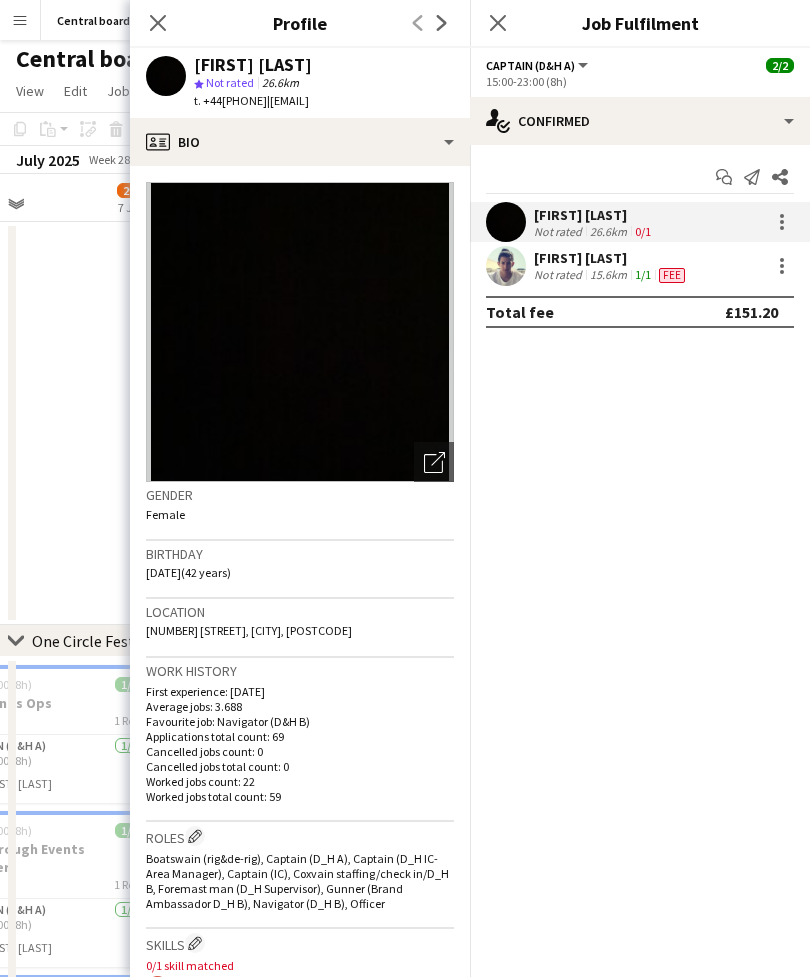 click on "15.6km" at bounding box center [608, 275] 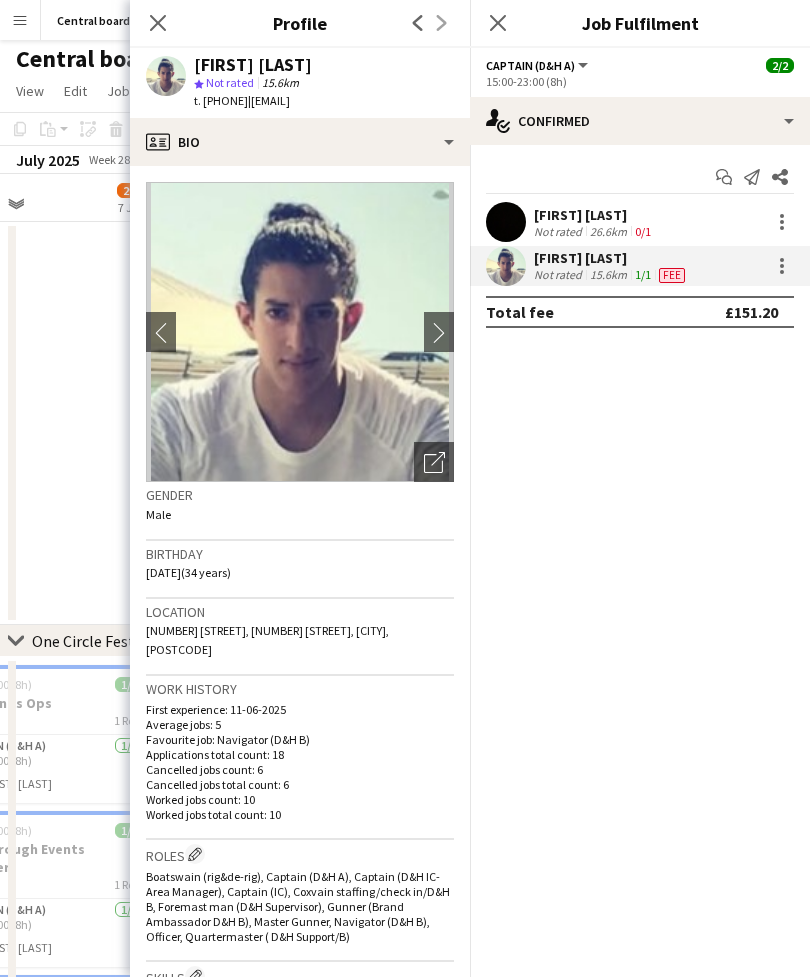 click on "Start chat" at bounding box center [724, 177] 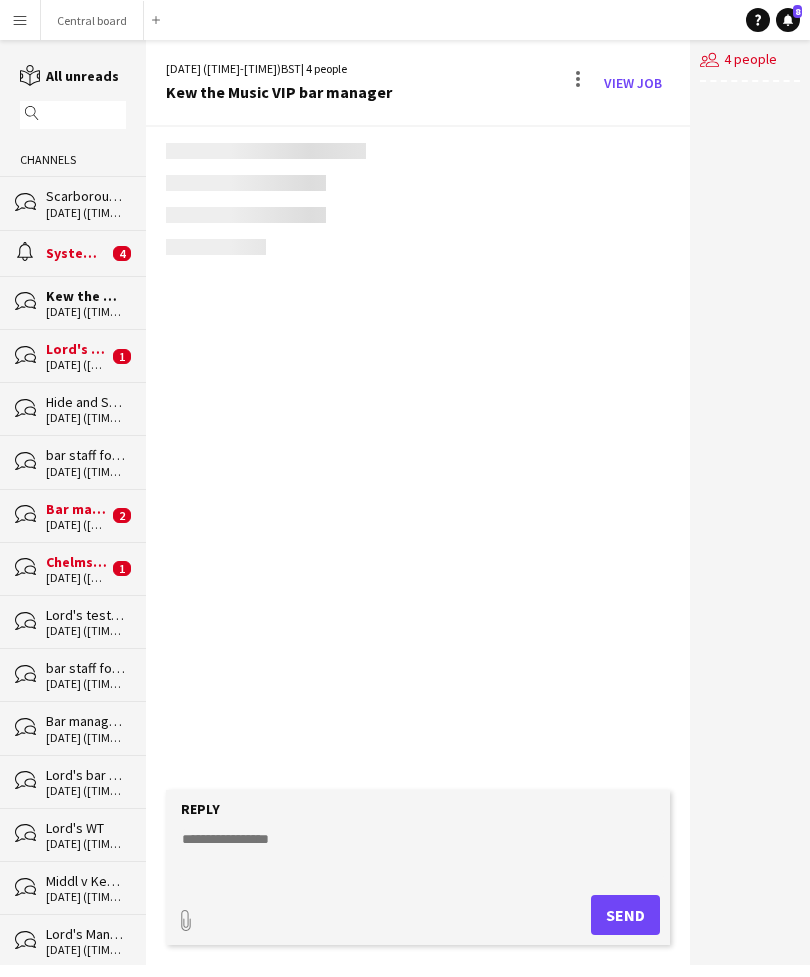 scroll, scrollTop: 0, scrollLeft: 0, axis: both 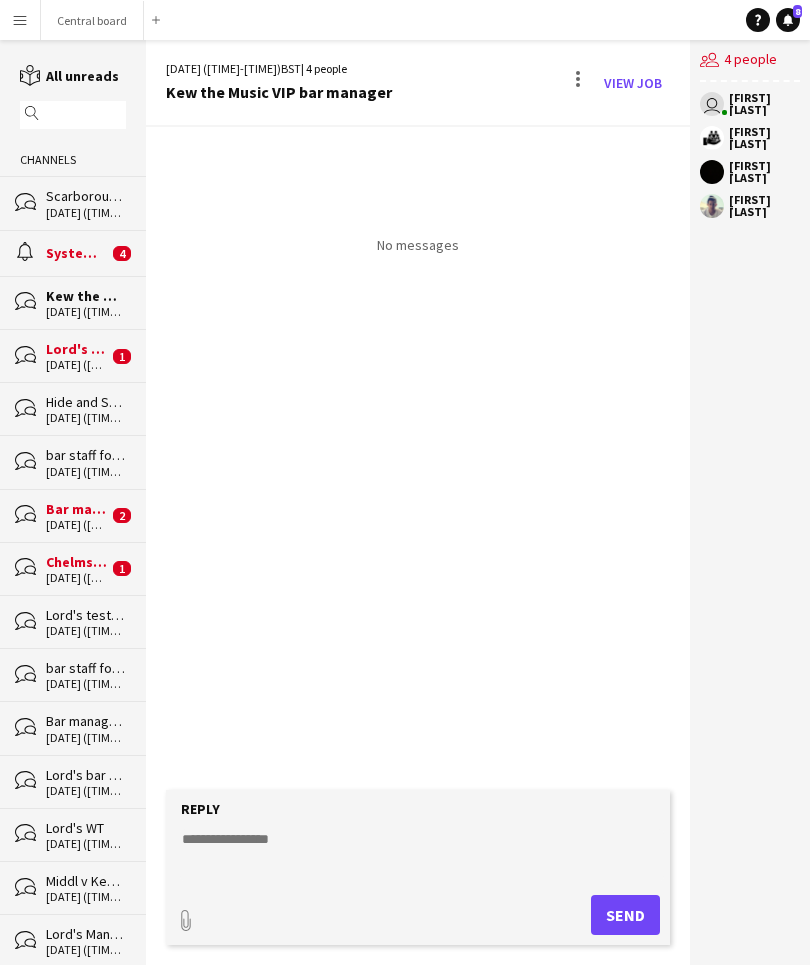 click 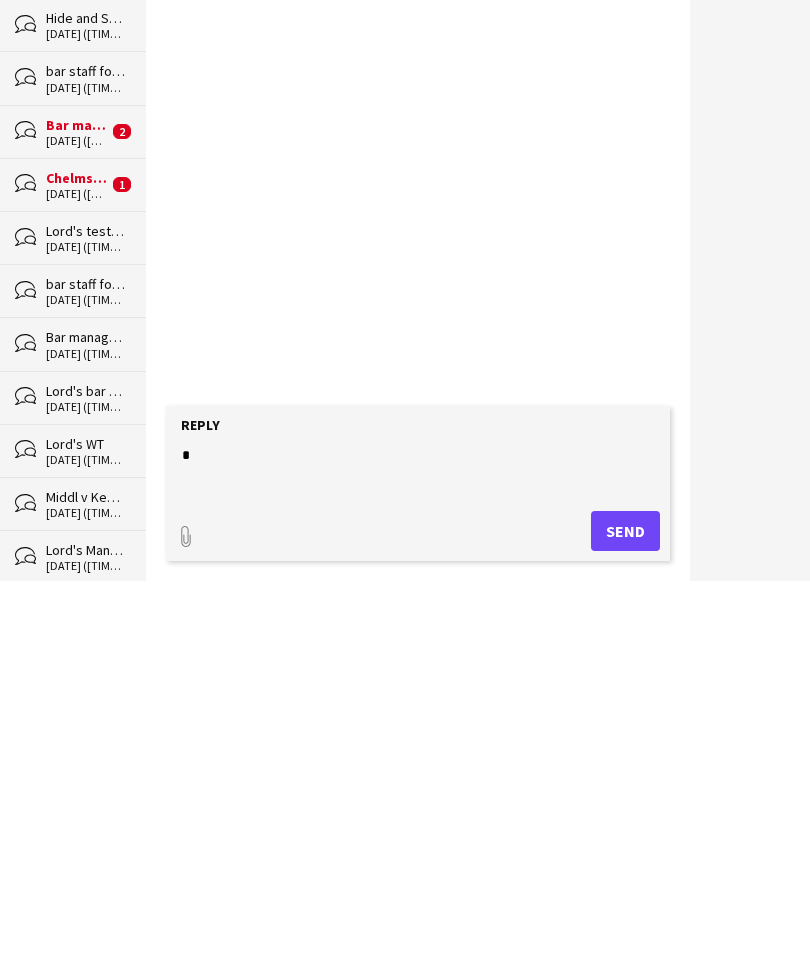 scroll, scrollTop: 64, scrollLeft: 0, axis: vertical 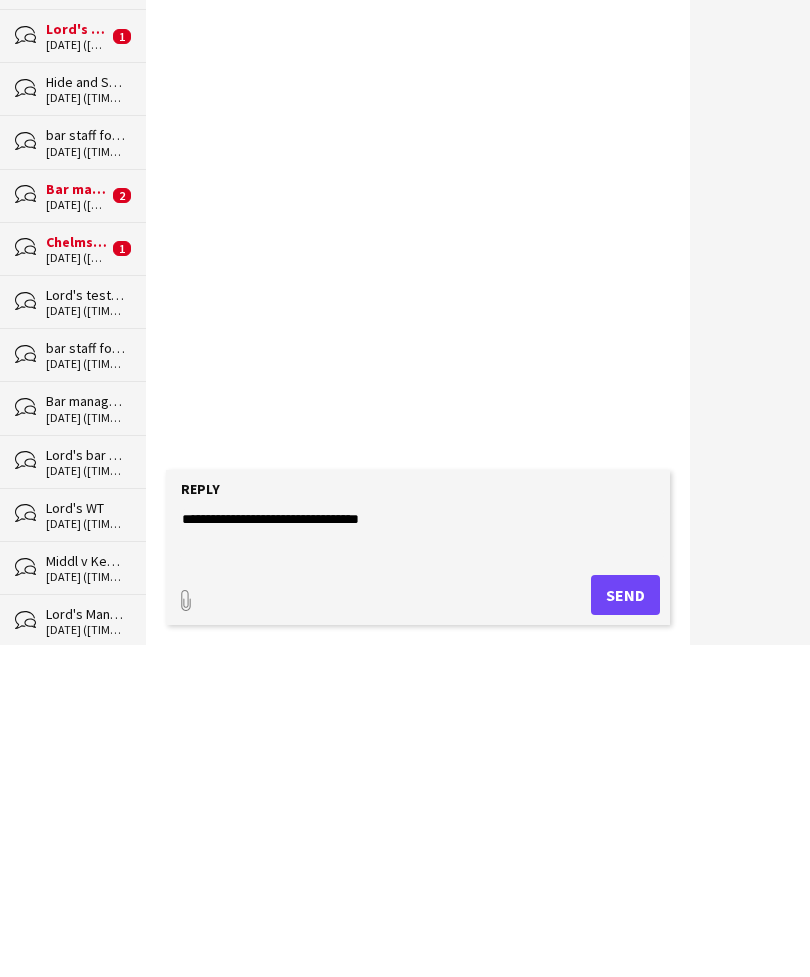 type on "**********" 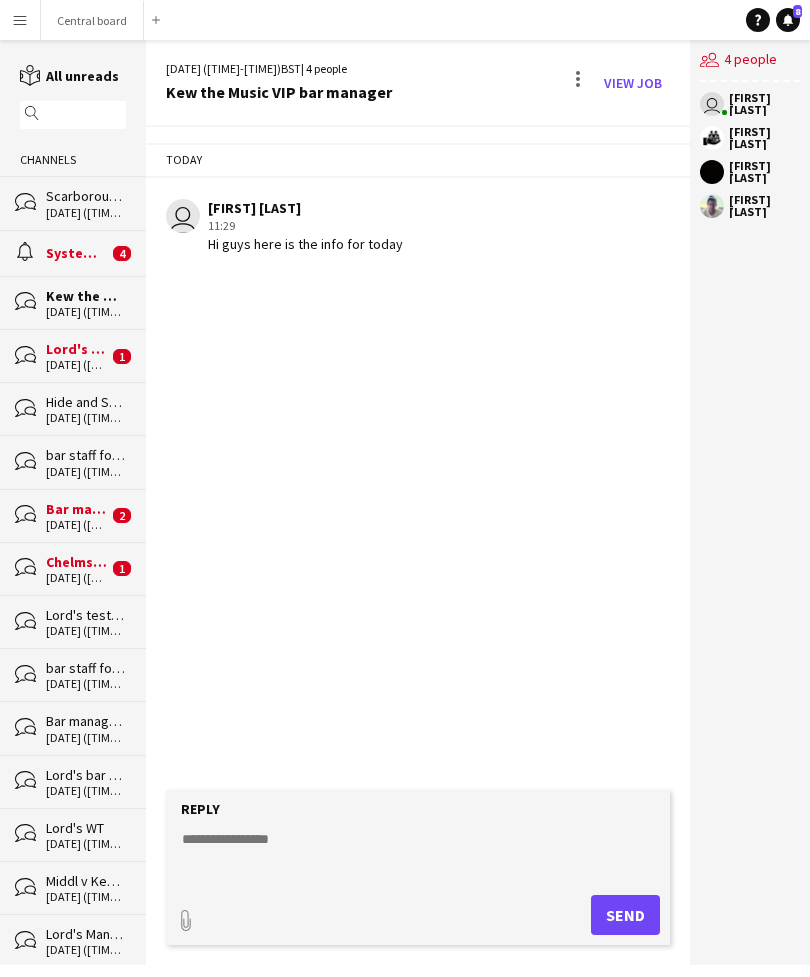 click 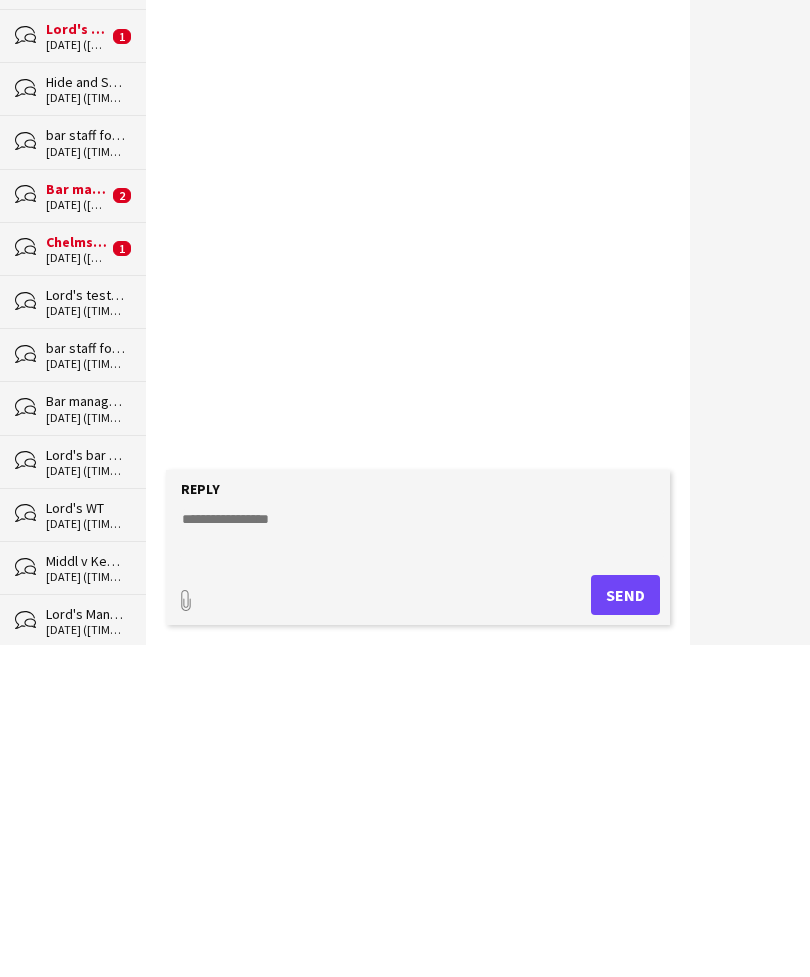 click 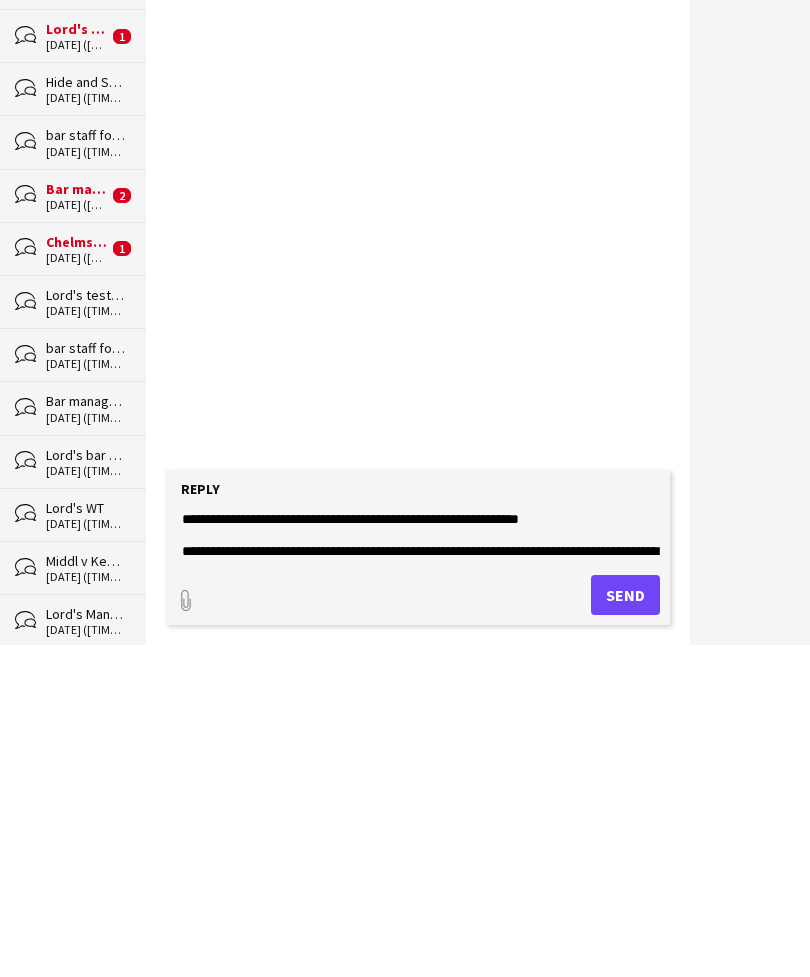 scroll, scrollTop: 32, scrollLeft: 0, axis: vertical 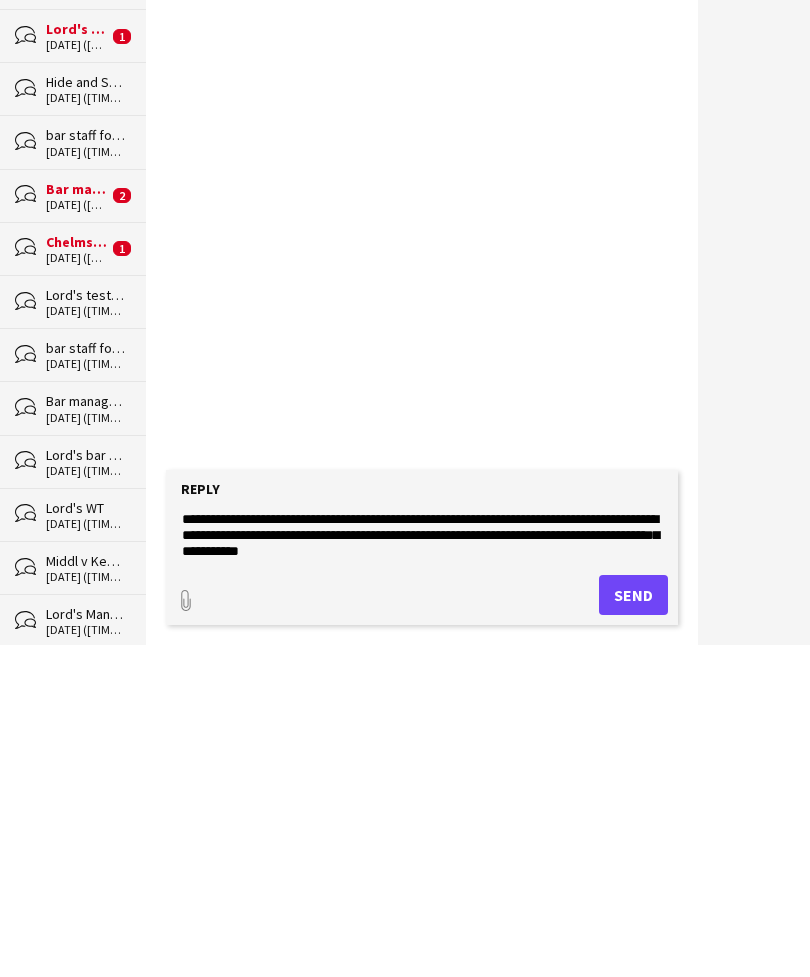 click on "**********" 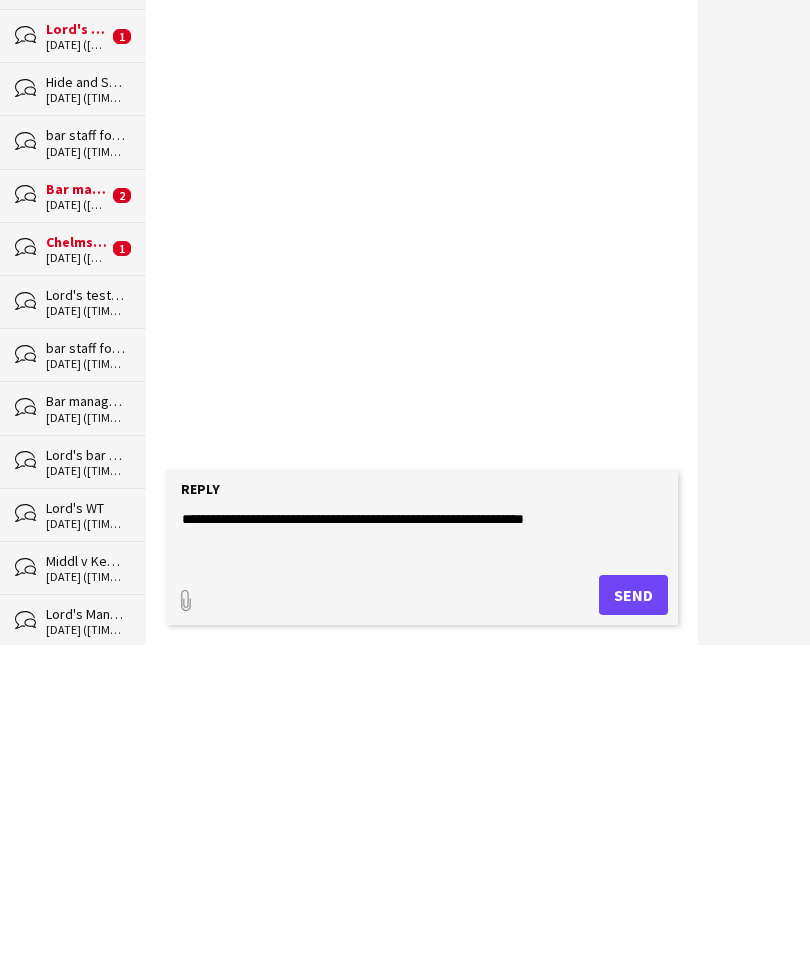 scroll, scrollTop: 0, scrollLeft: 0, axis: both 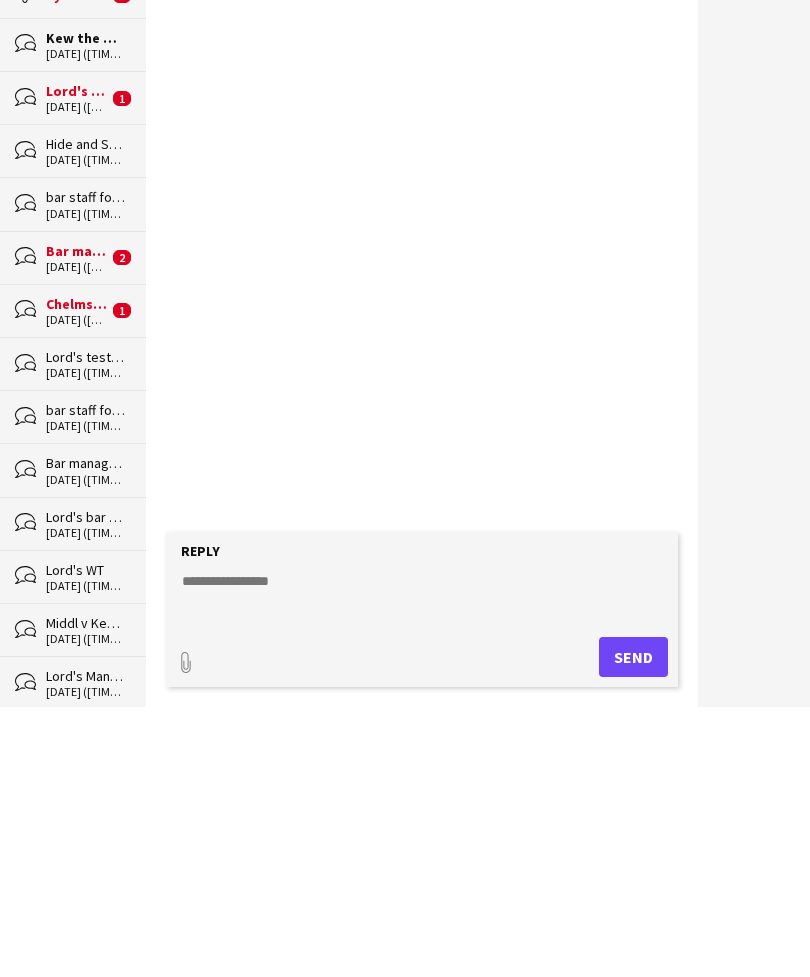 click 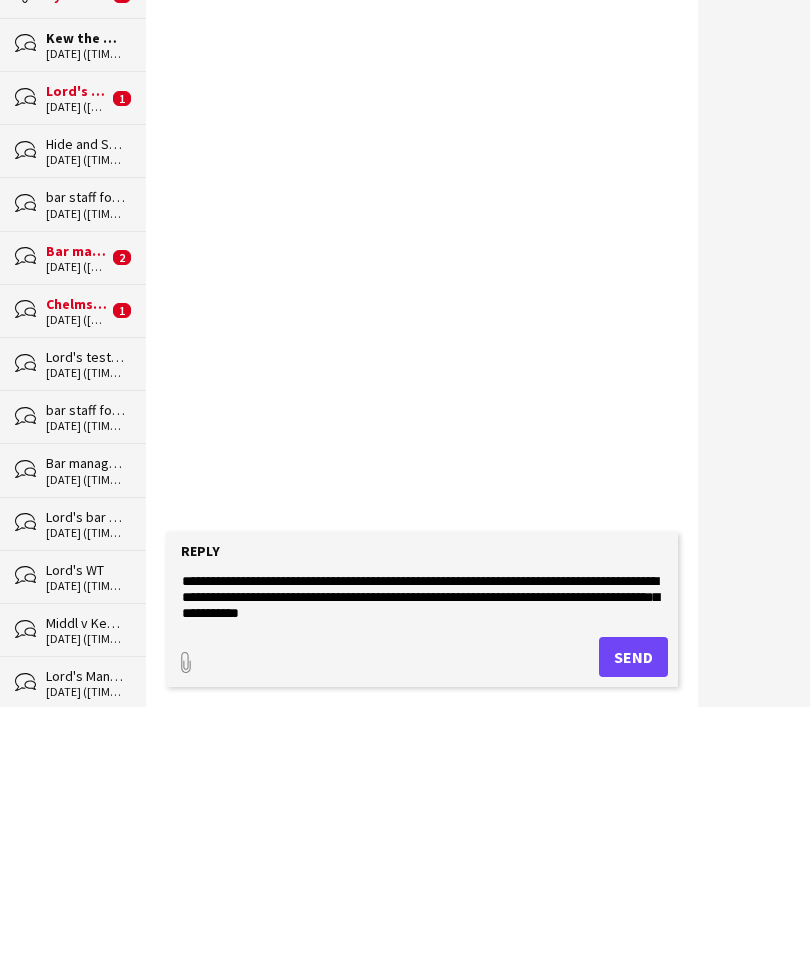 scroll, scrollTop: 32, scrollLeft: 0, axis: vertical 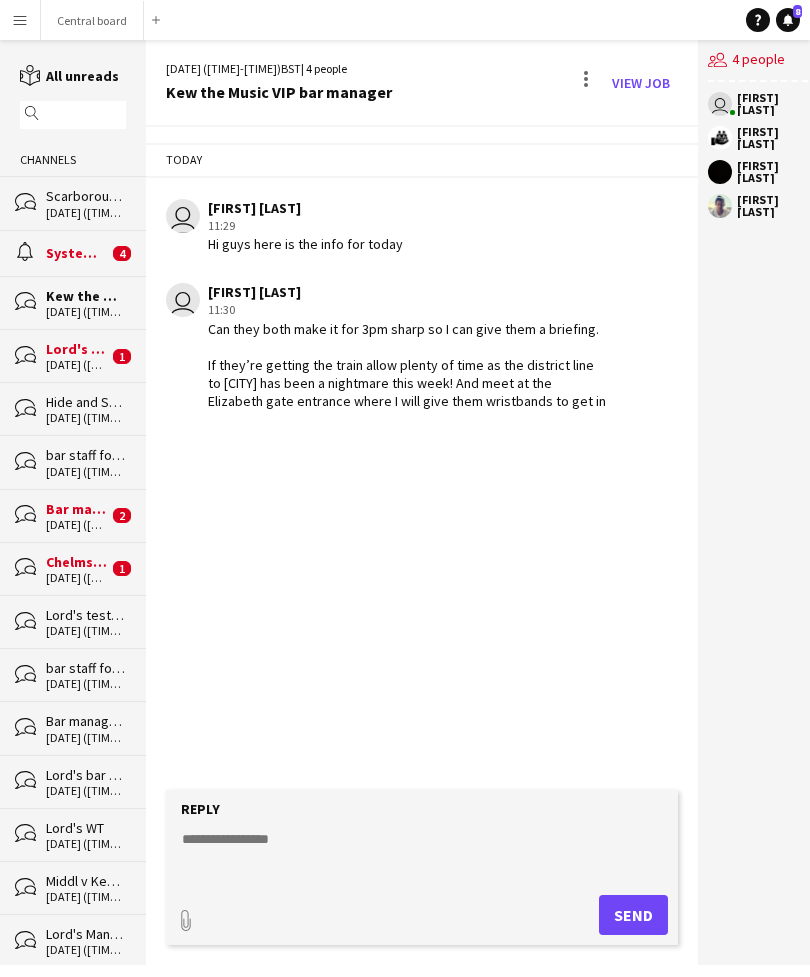 click 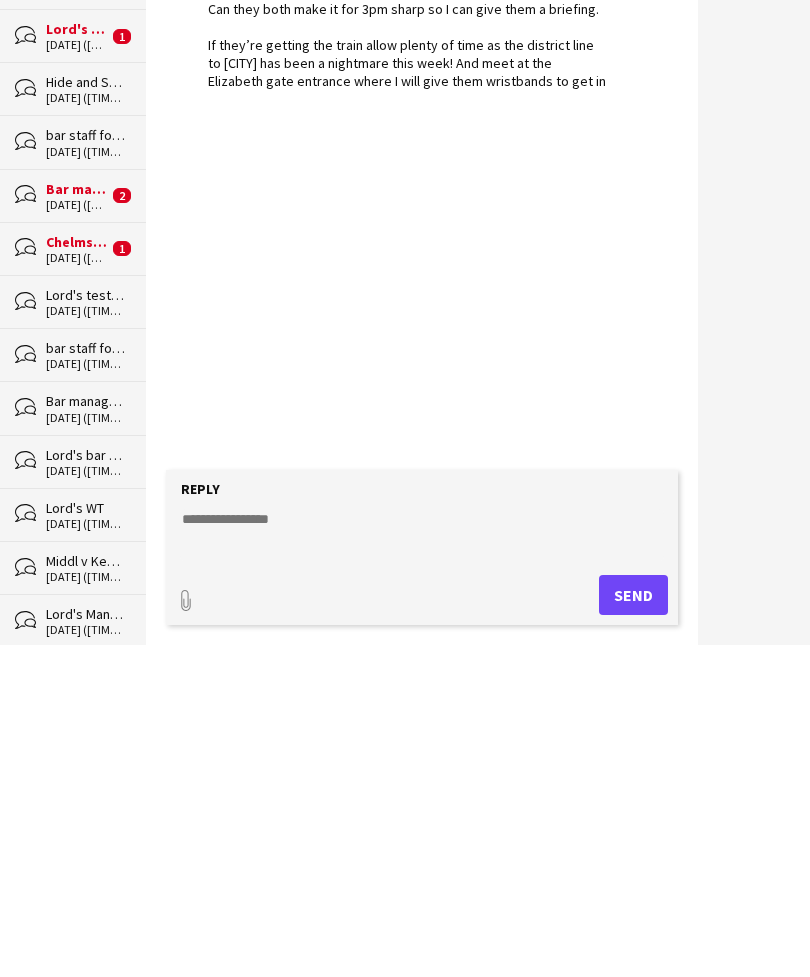 click 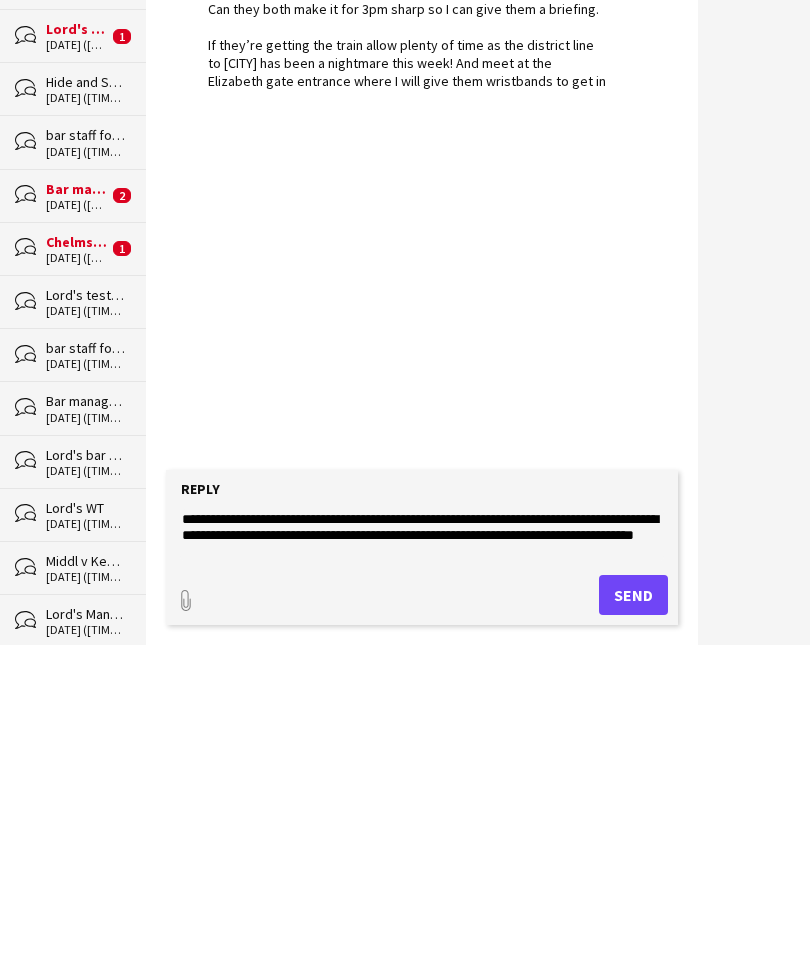 type on "**********" 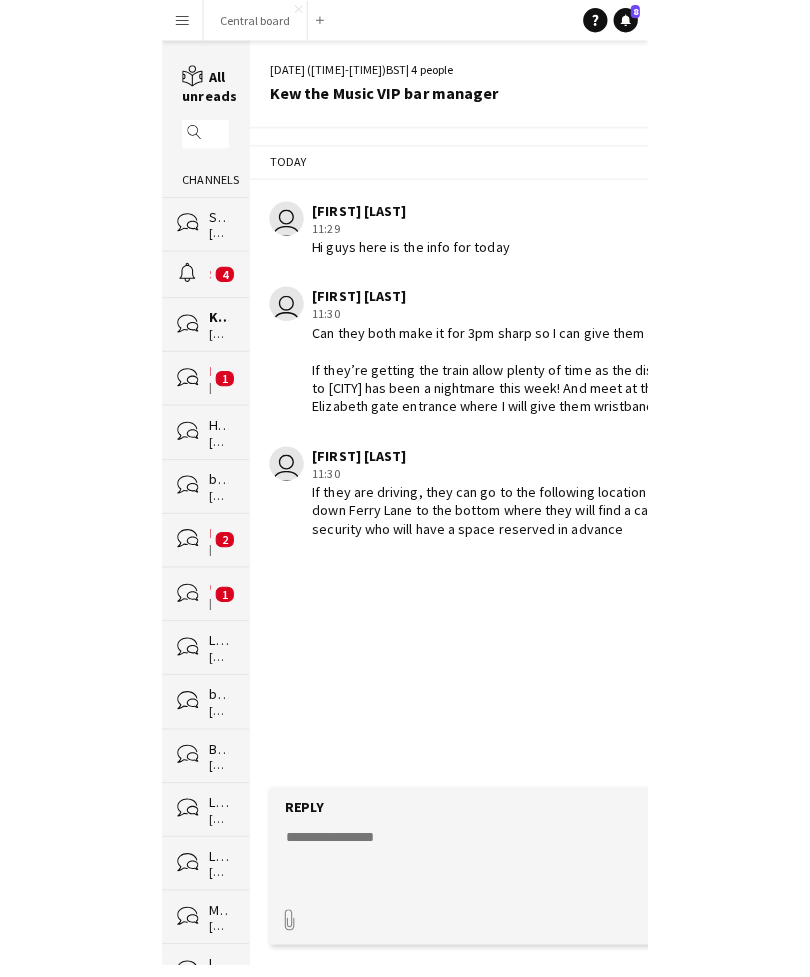 scroll, scrollTop: 64, scrollLeft: 0, axis: vertical 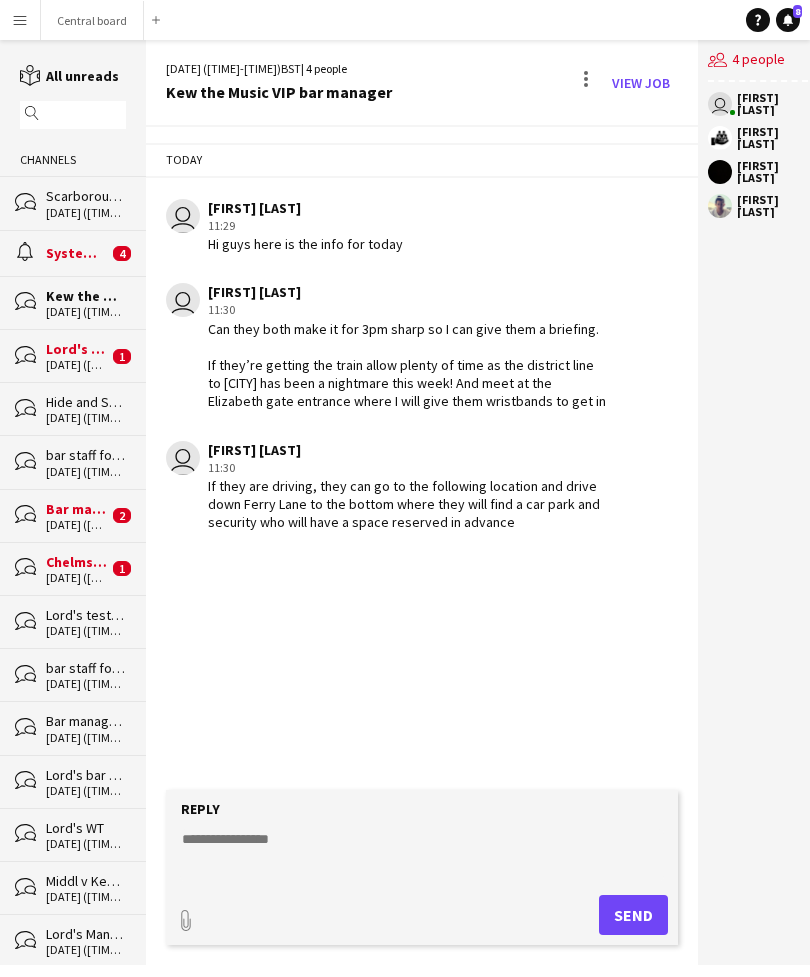 click 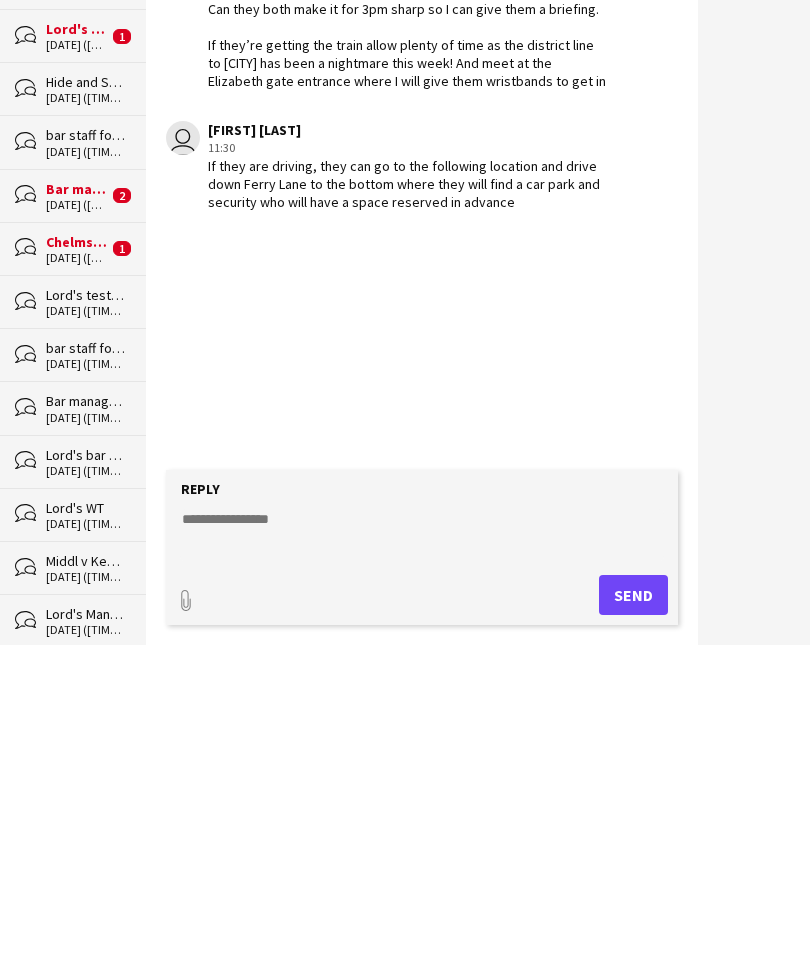 click 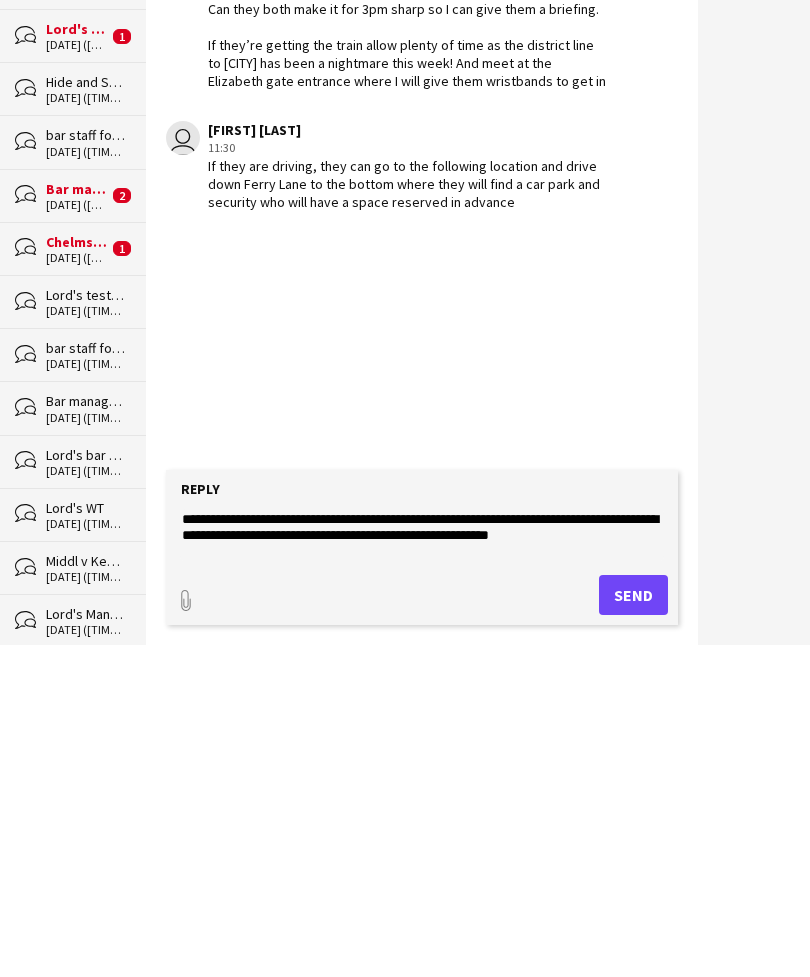 scroll, scrollTop: 15, scrollLeft: 0, axis: vertical 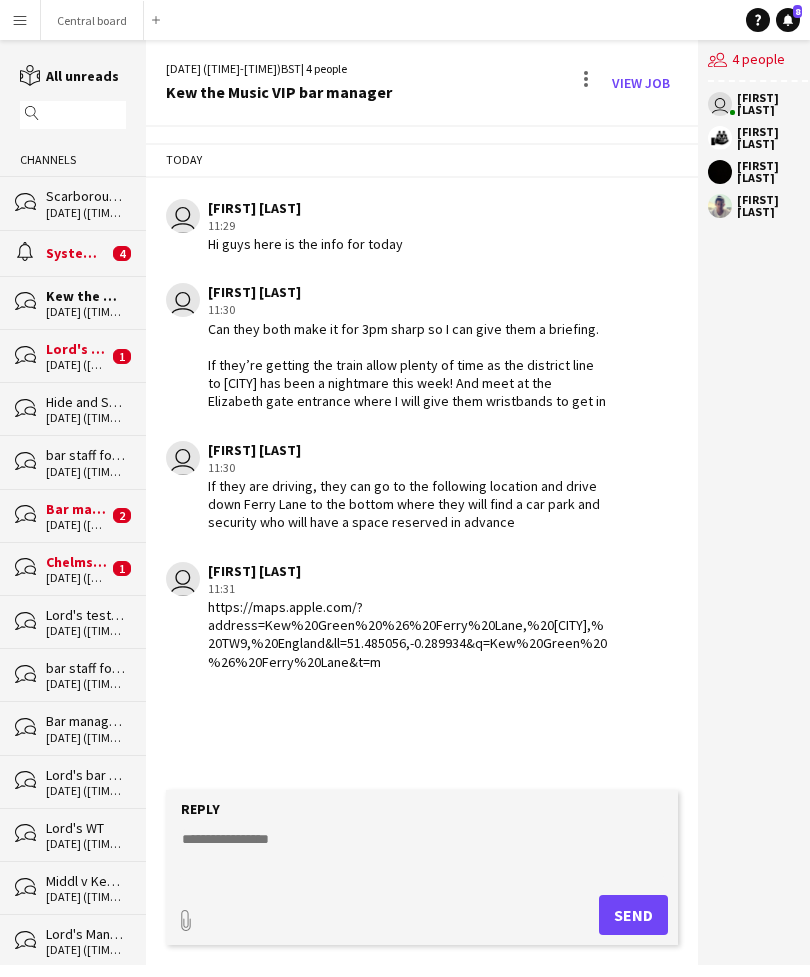 click 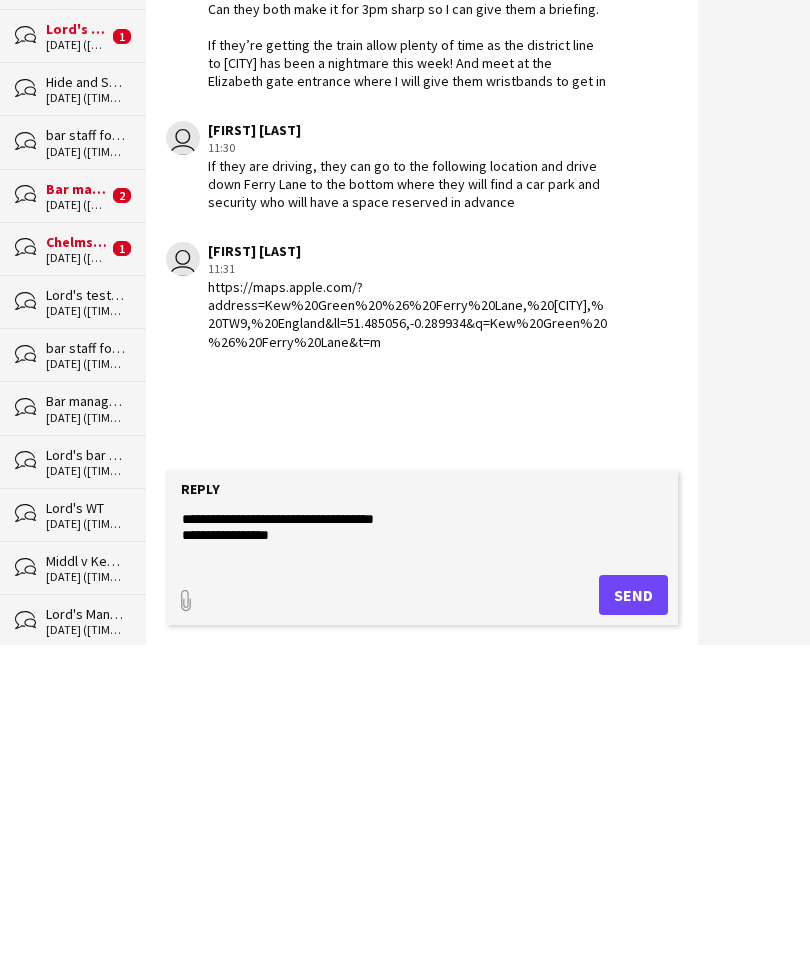 type on "**********" 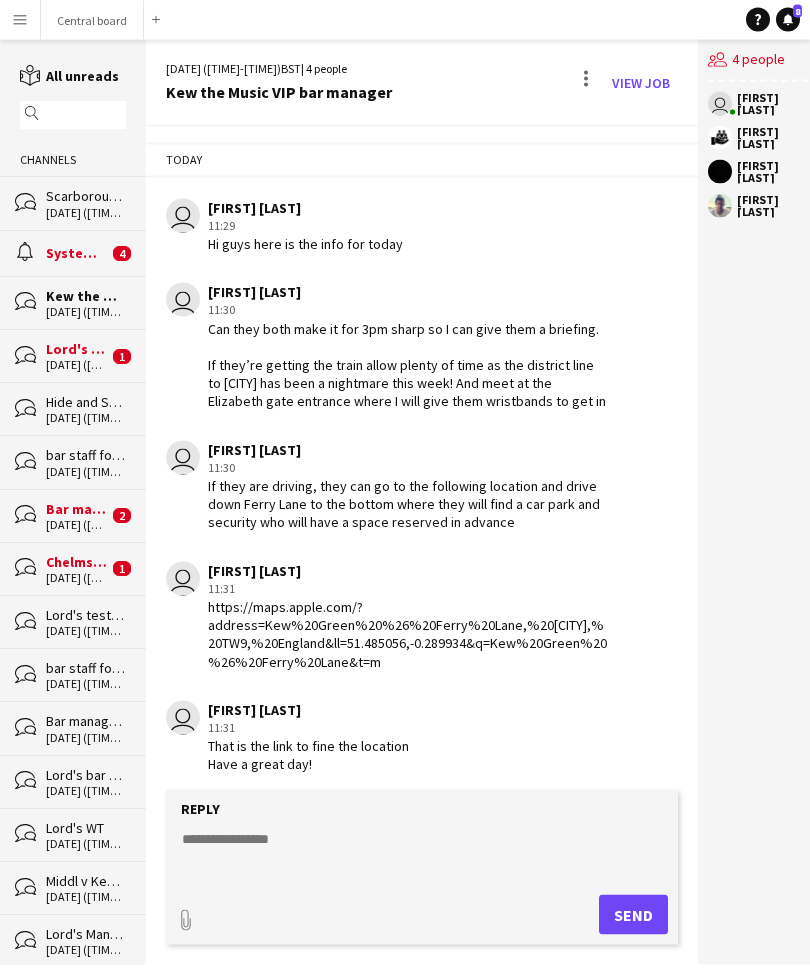 scroll, scrollTop: 0, scrollLeft: 0, axis: both 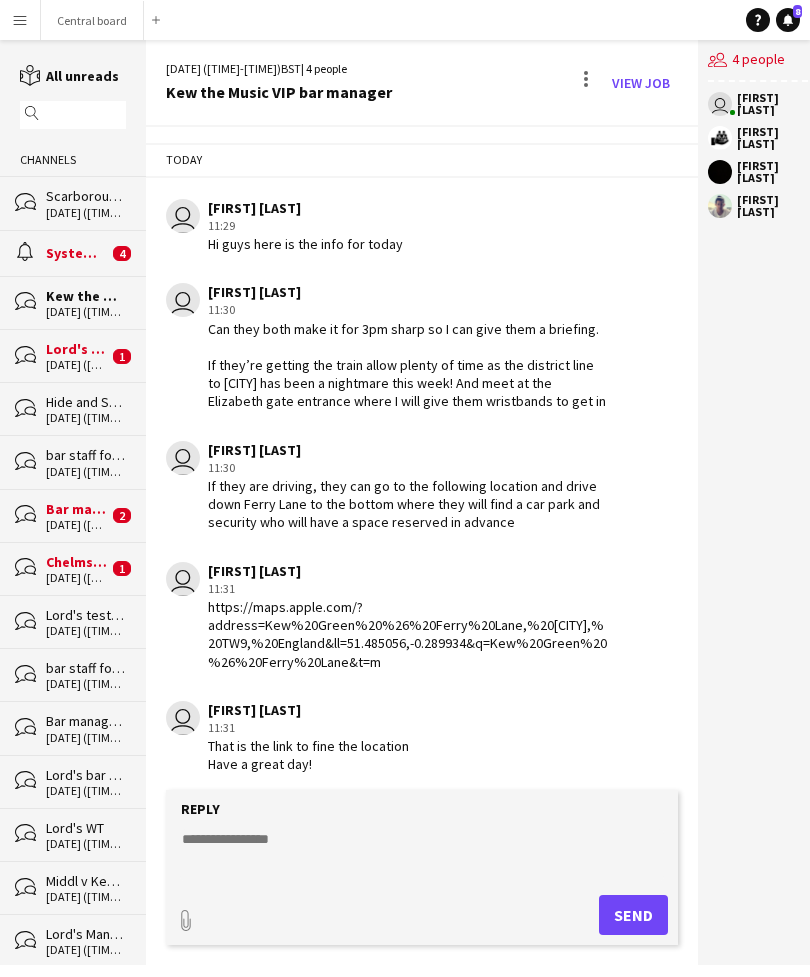 click on "System notifications" 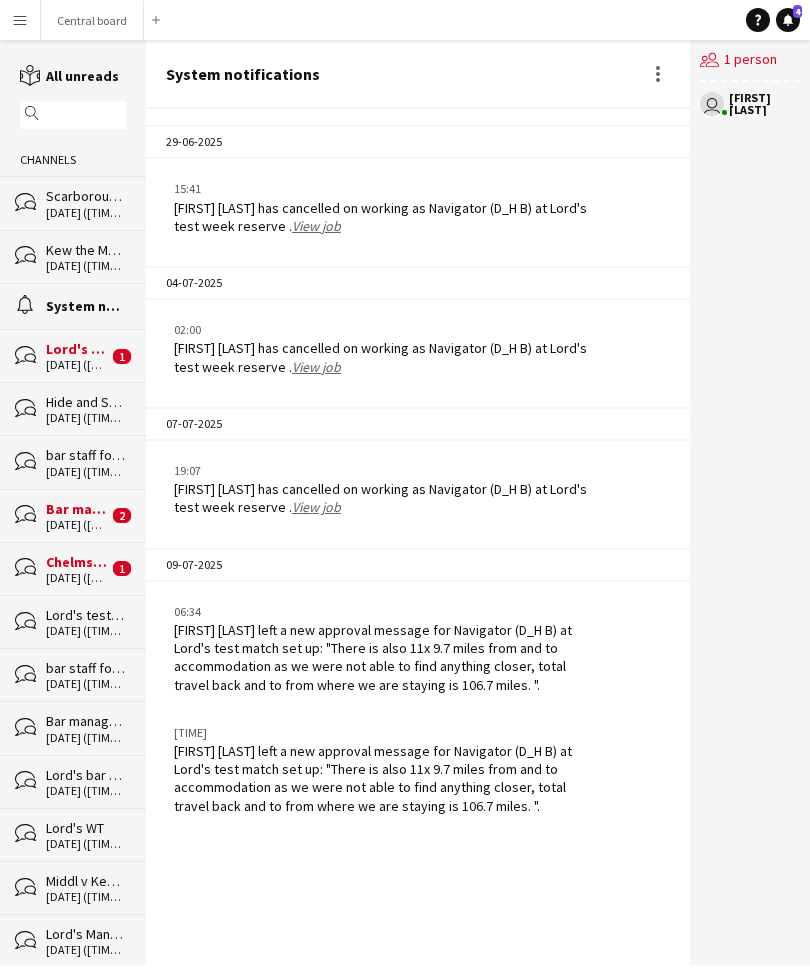 click on "Scarborough Open Air Theatre concerts" 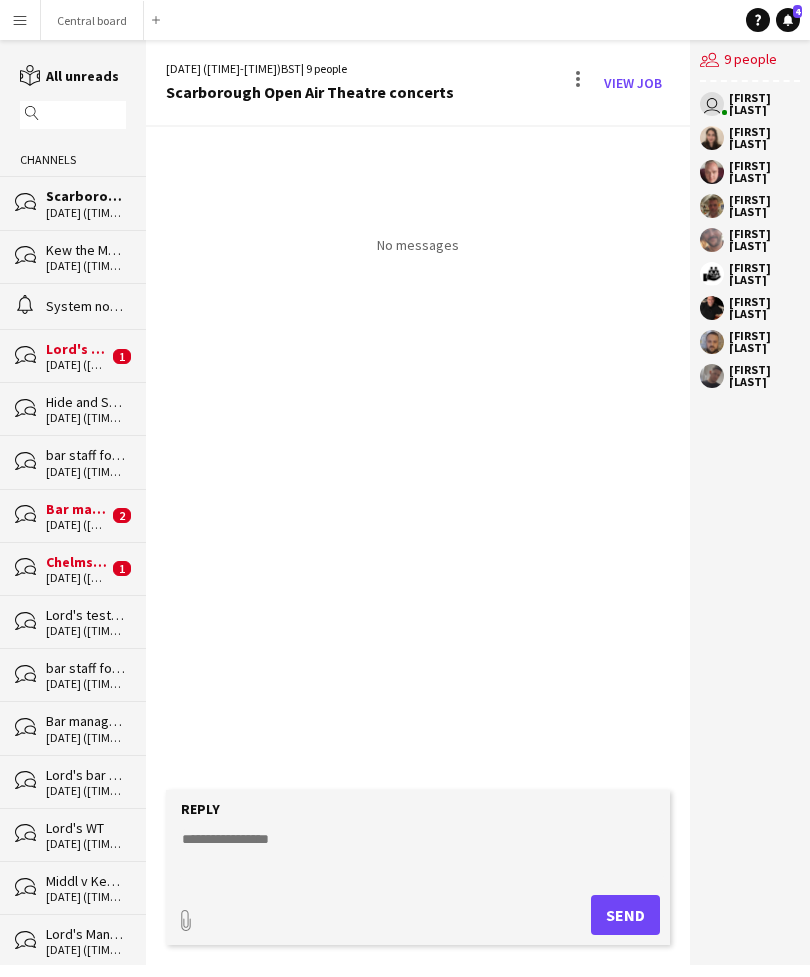 click on "Central board
Close" at bounding box center (92, 20) 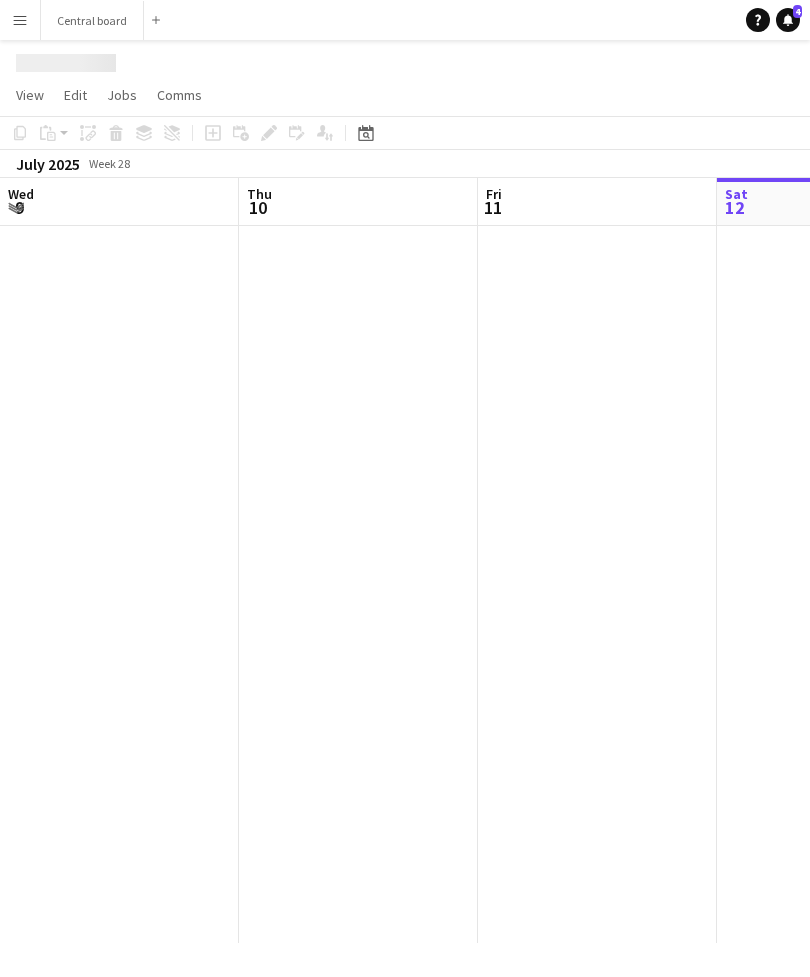 scroll, scrollTop: 0, scrollLeft: 478, axis: horizontal 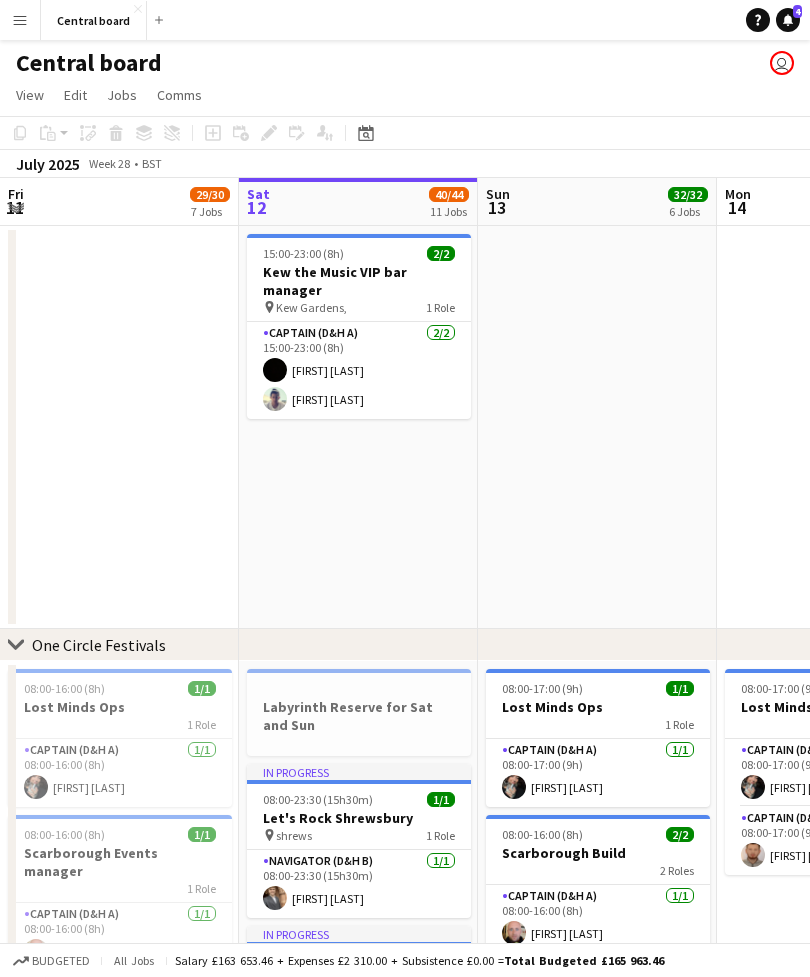 click on "Menu" at bounding box center [20, 20] 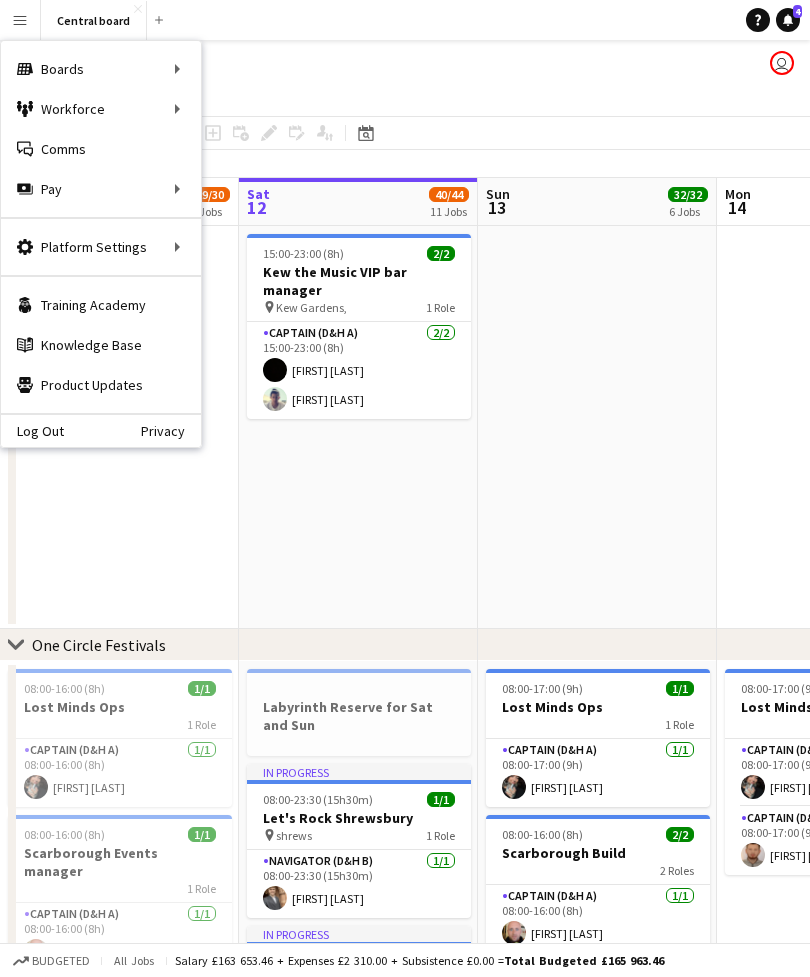 click on "Comms
Comms" at bounding box center (101, 149) 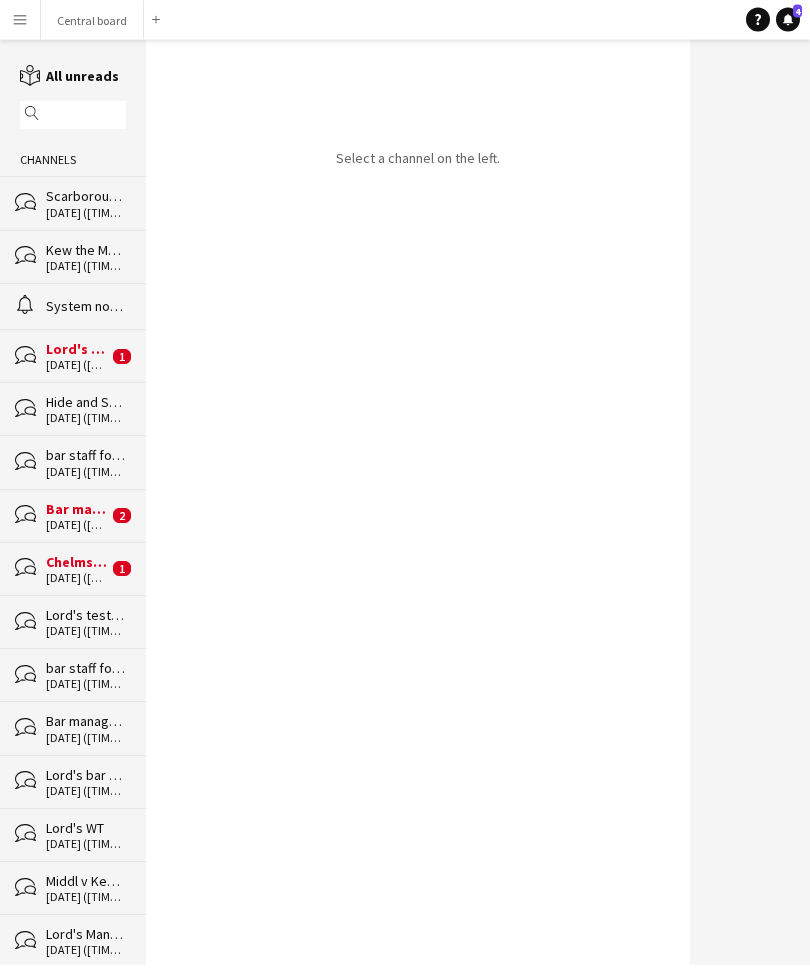 scroll, scrollTop: 0, scrollLeft: 0, axis: both 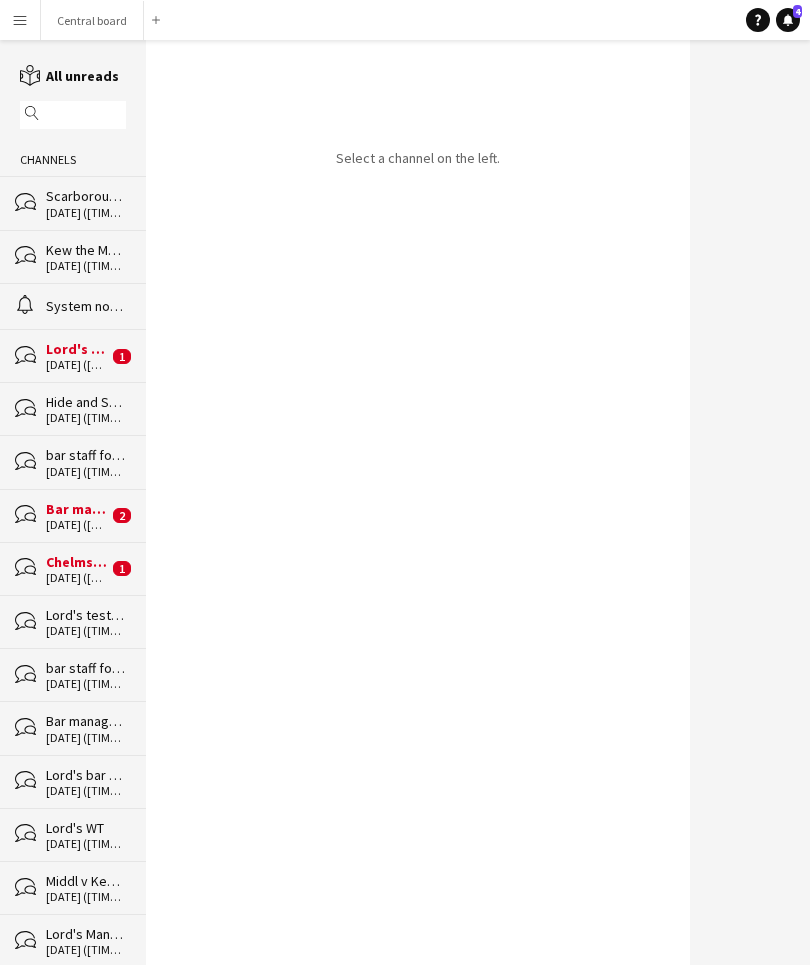 click on "[DATE] ([TIME]-[TIME])" 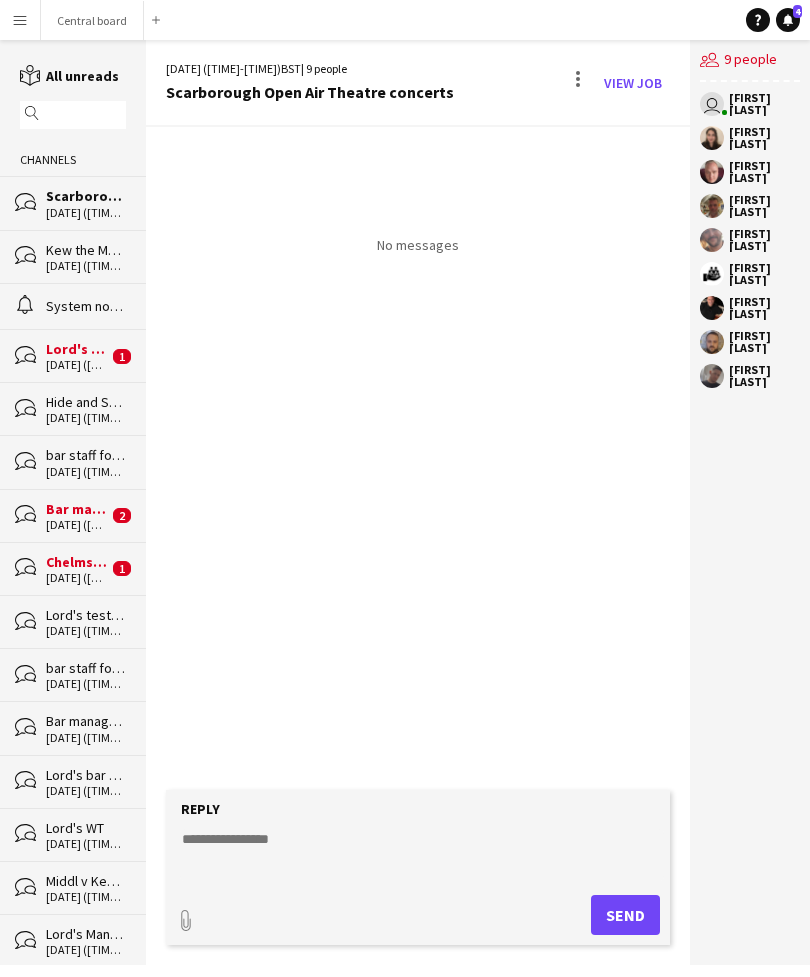click 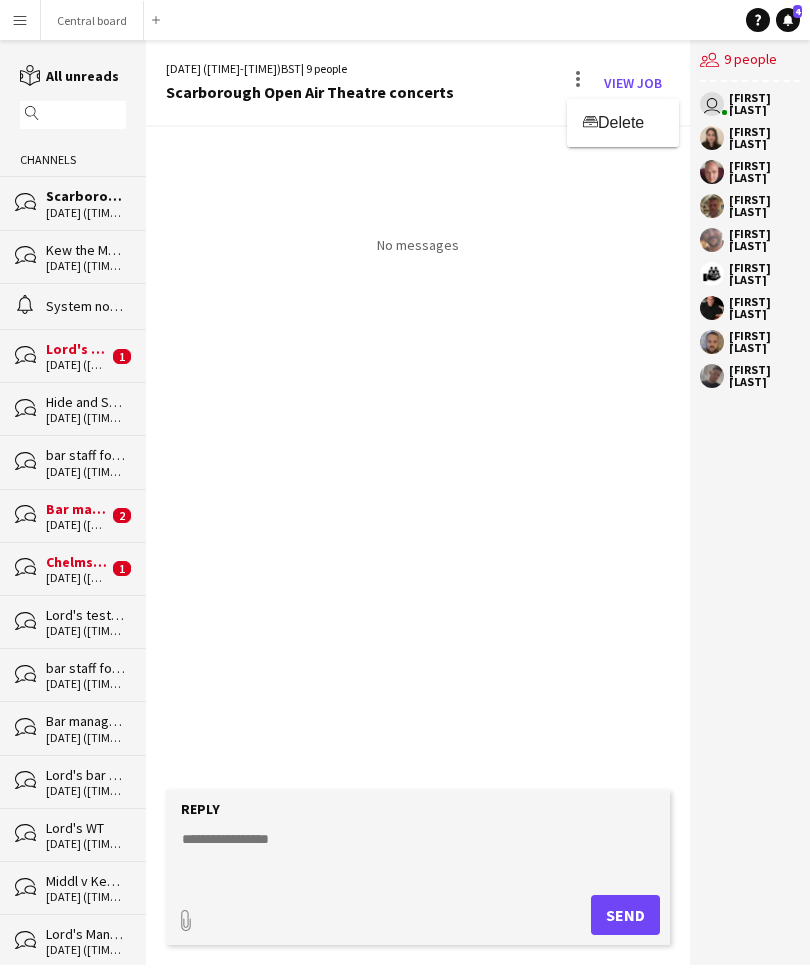 click at bounding box center [405, 488] 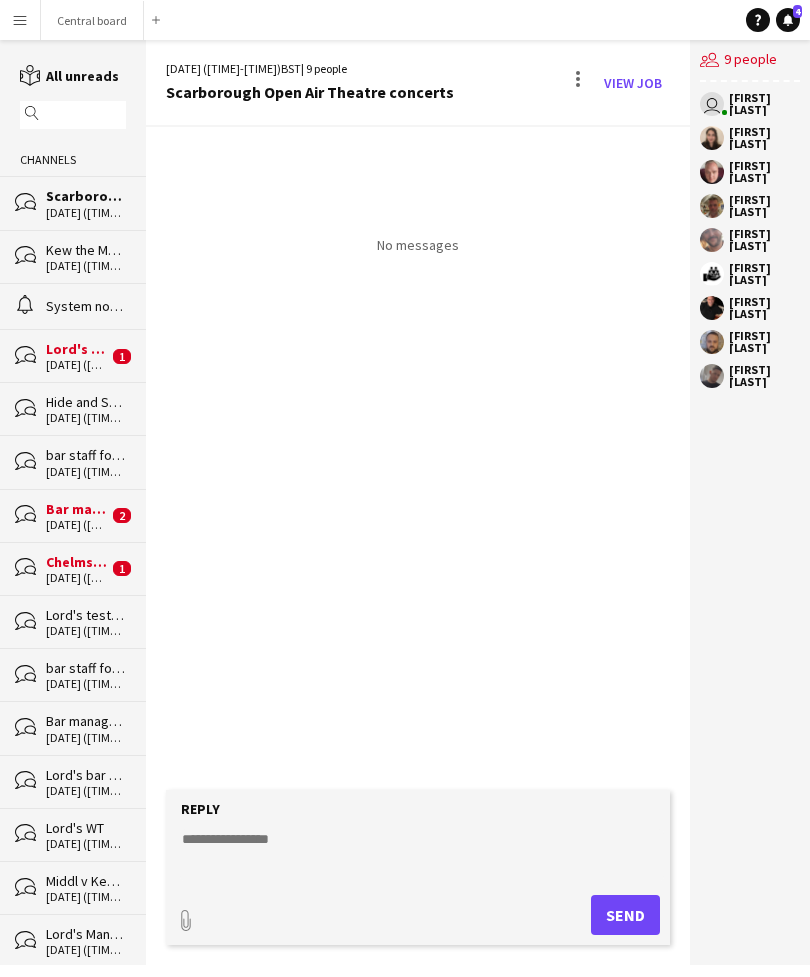 click on "View Job" 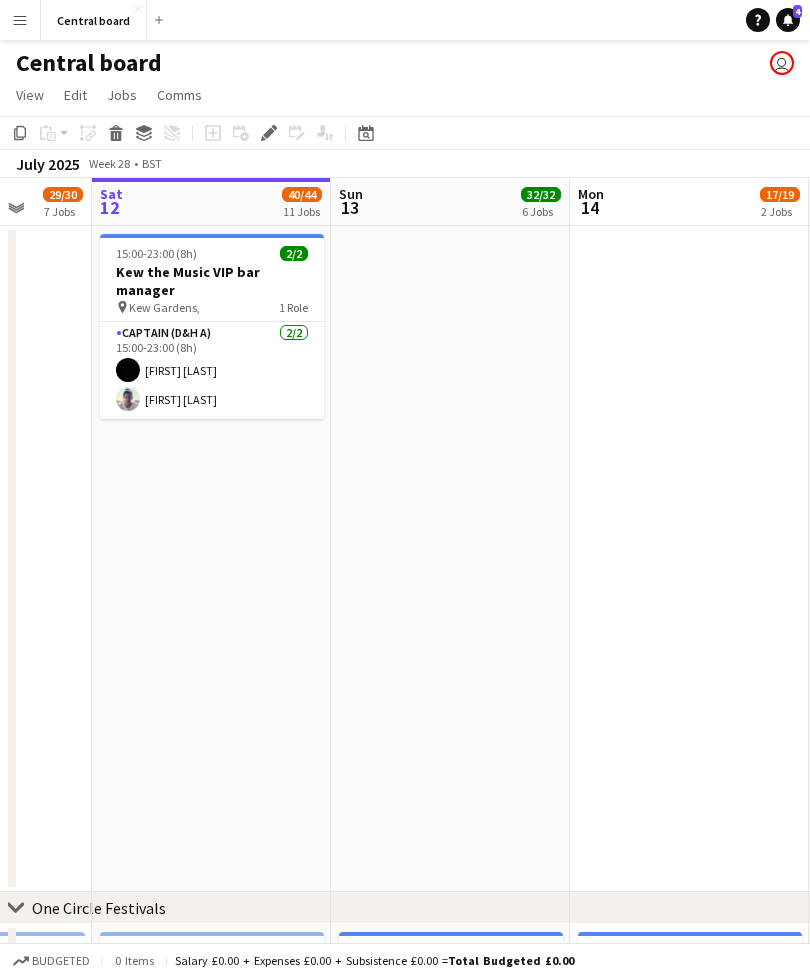 scroll, scrollTop: 0, scrollLeft: 643, axis: horizontal 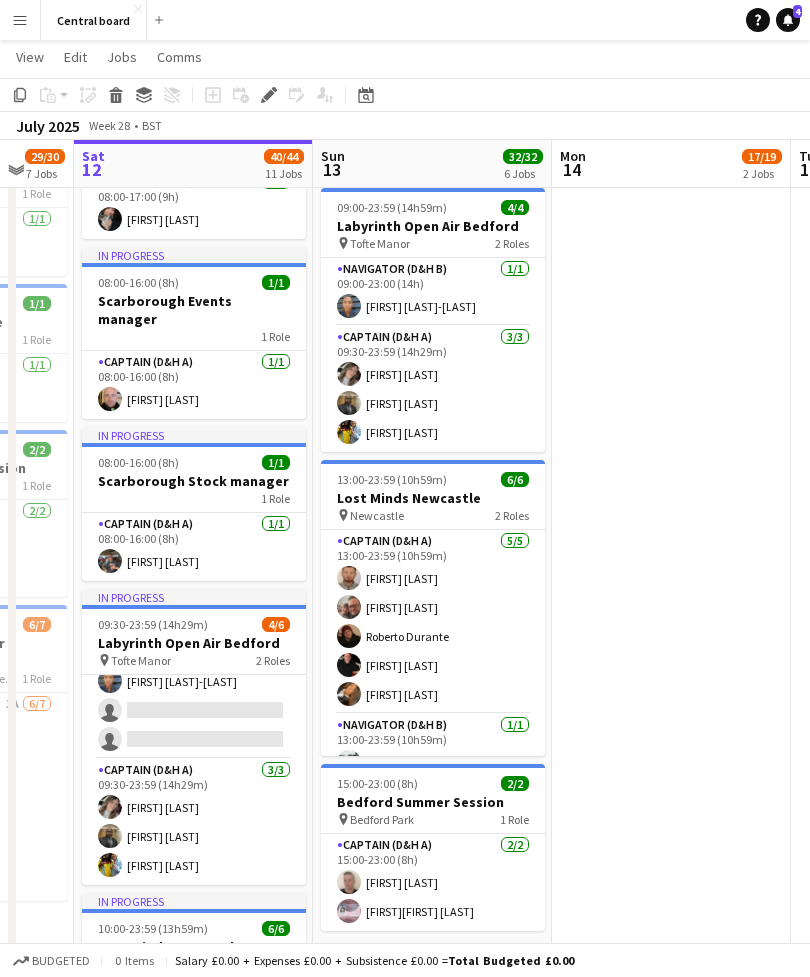 click on "Captain (D_H A)   3/3   09:30-23:59 (14h29m)
[FIRST] [LAST] [FIRST] [LAST] [FIRST] [LAST]" at bounding box center (194, 822) 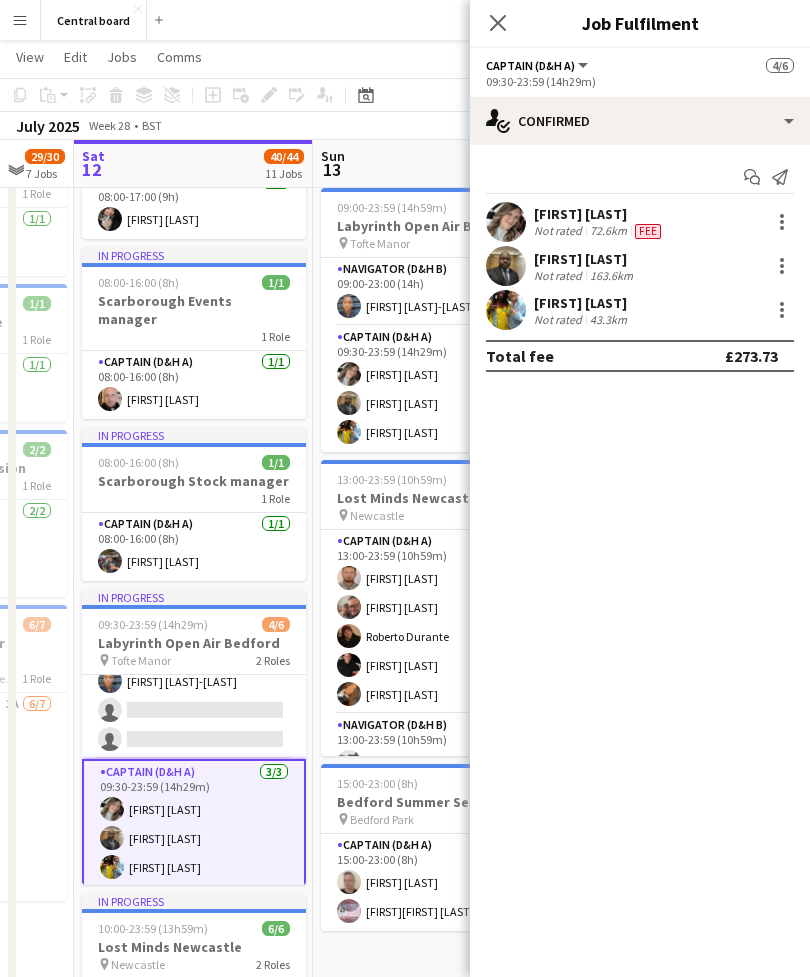 click on "Not rated" at bounding box center (560, 275) 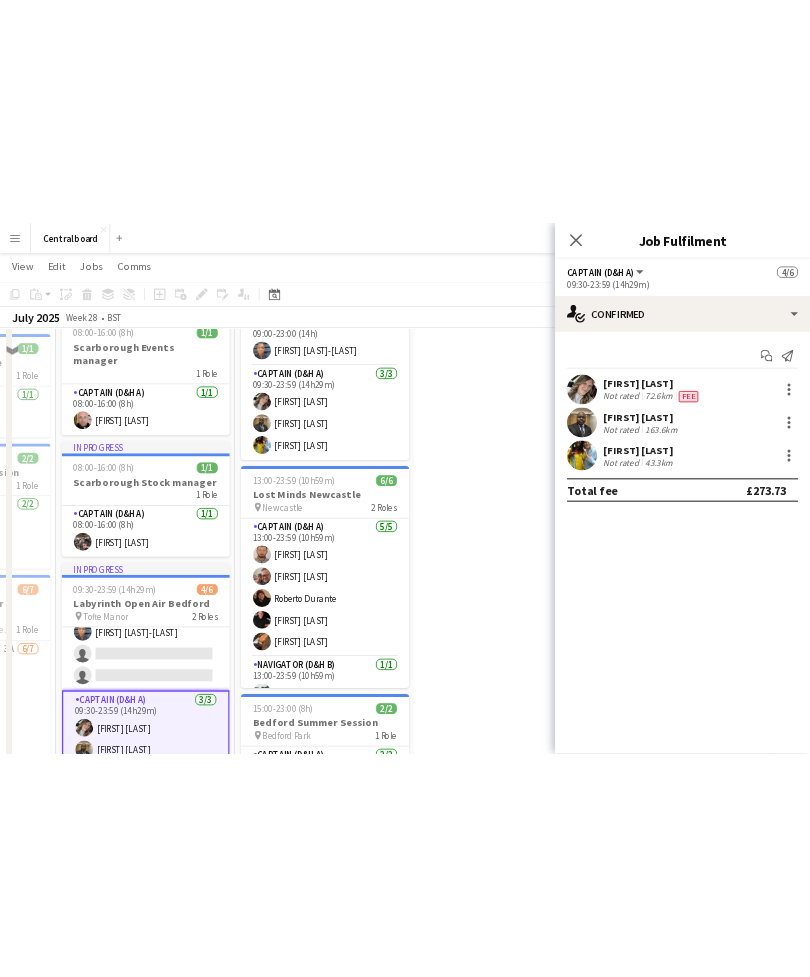 scroll, scrollTop: 1102, scrollLeft: 0, axis: vertical 